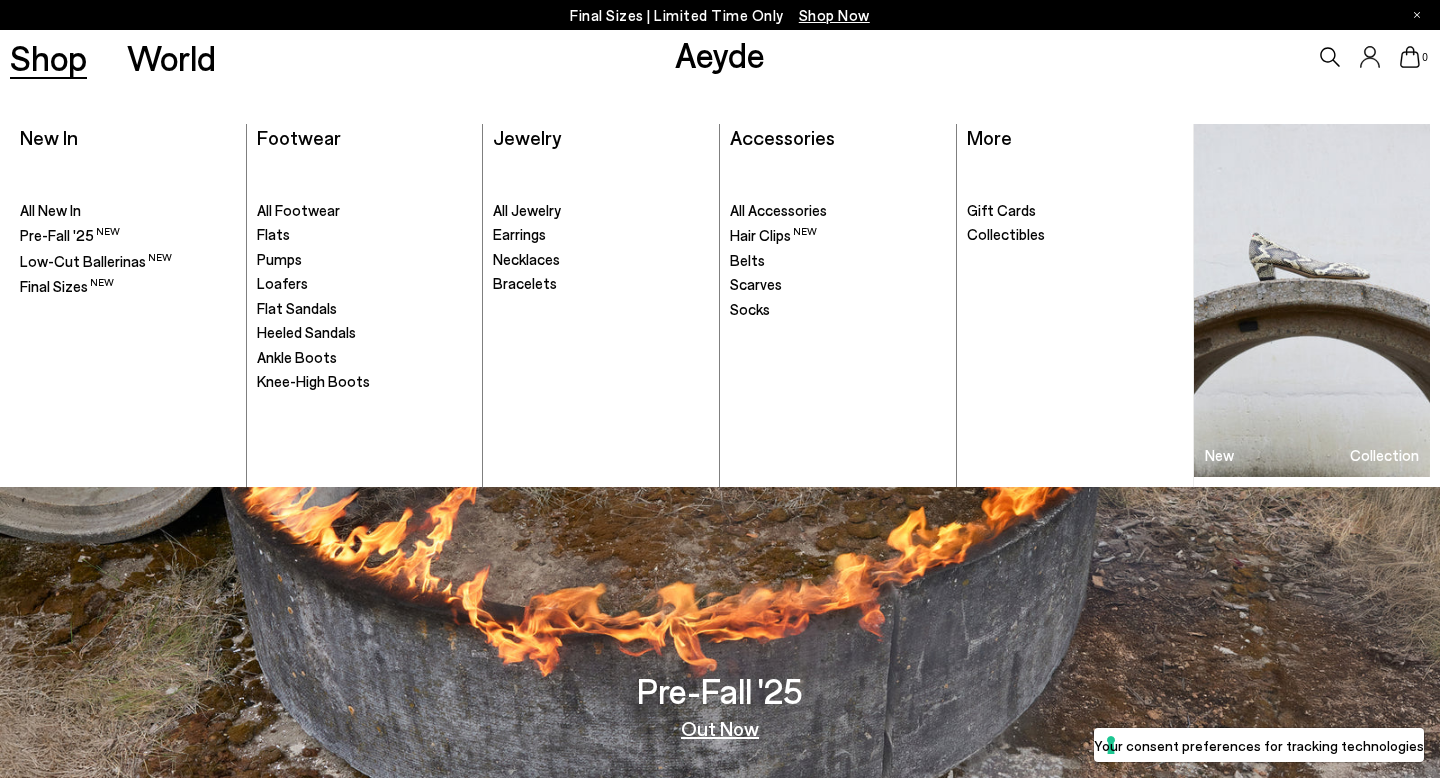 scroll, scrollTop: 0, scrollLeft: 0, axis: both 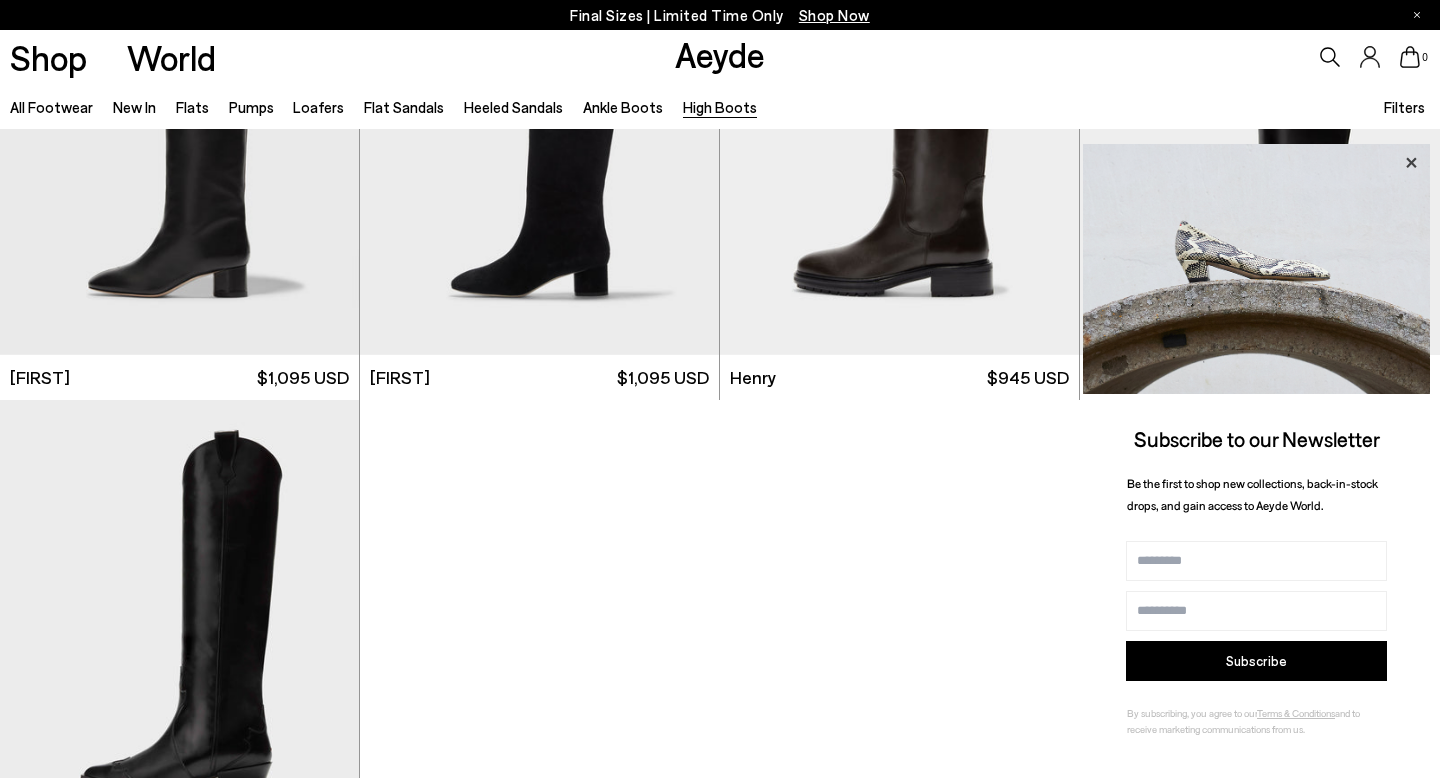 click 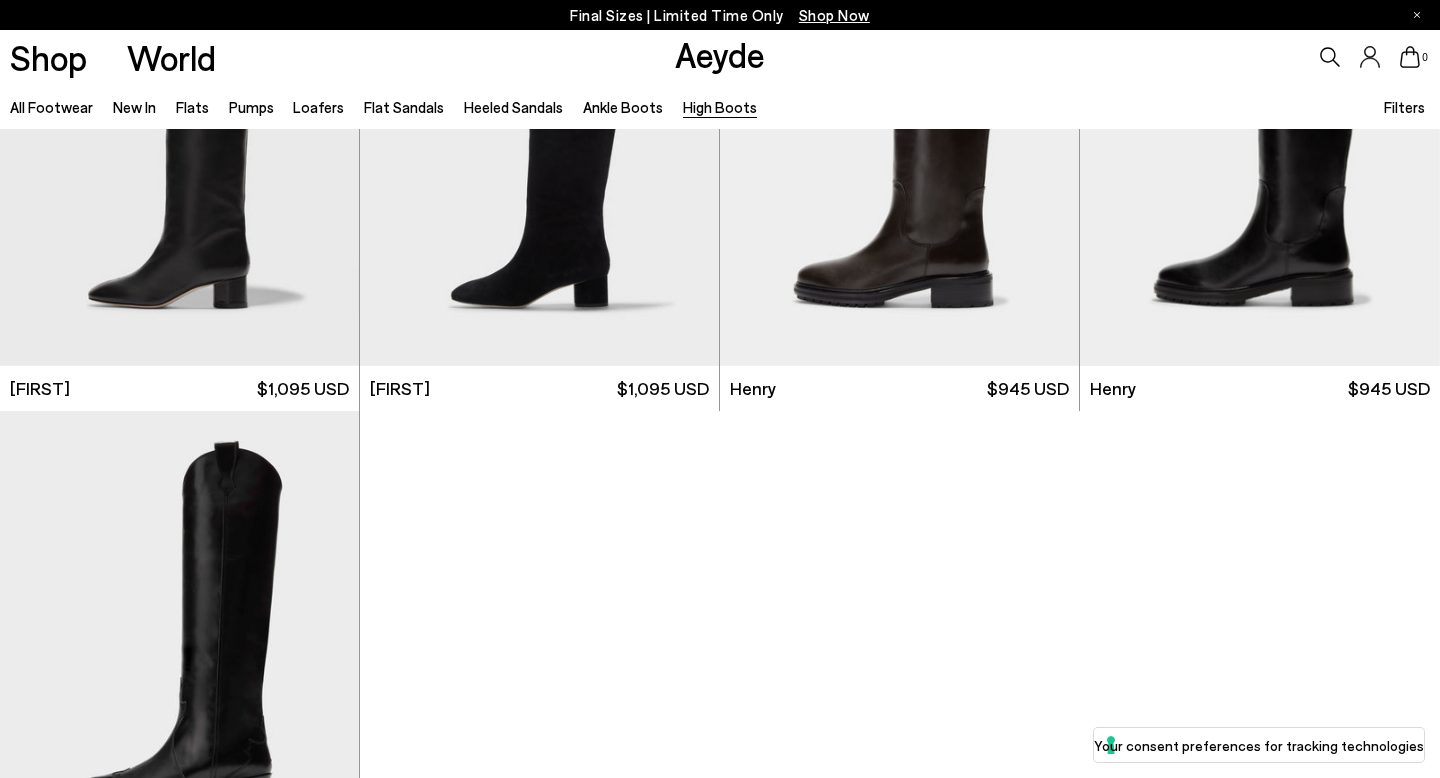 scroll, scrollTop: 428, scrollLeft: 0, axis: vertical 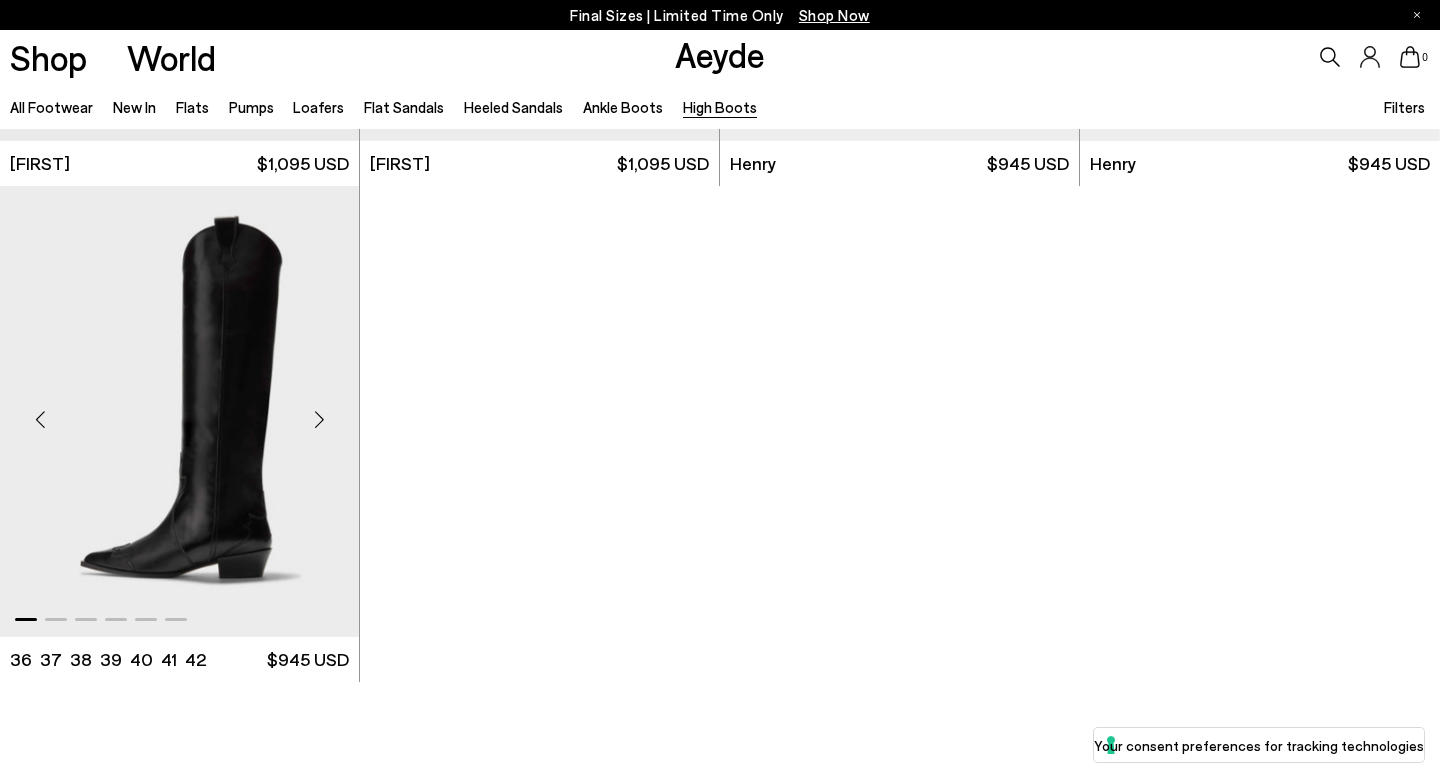 click at bounding box center [319, 420] 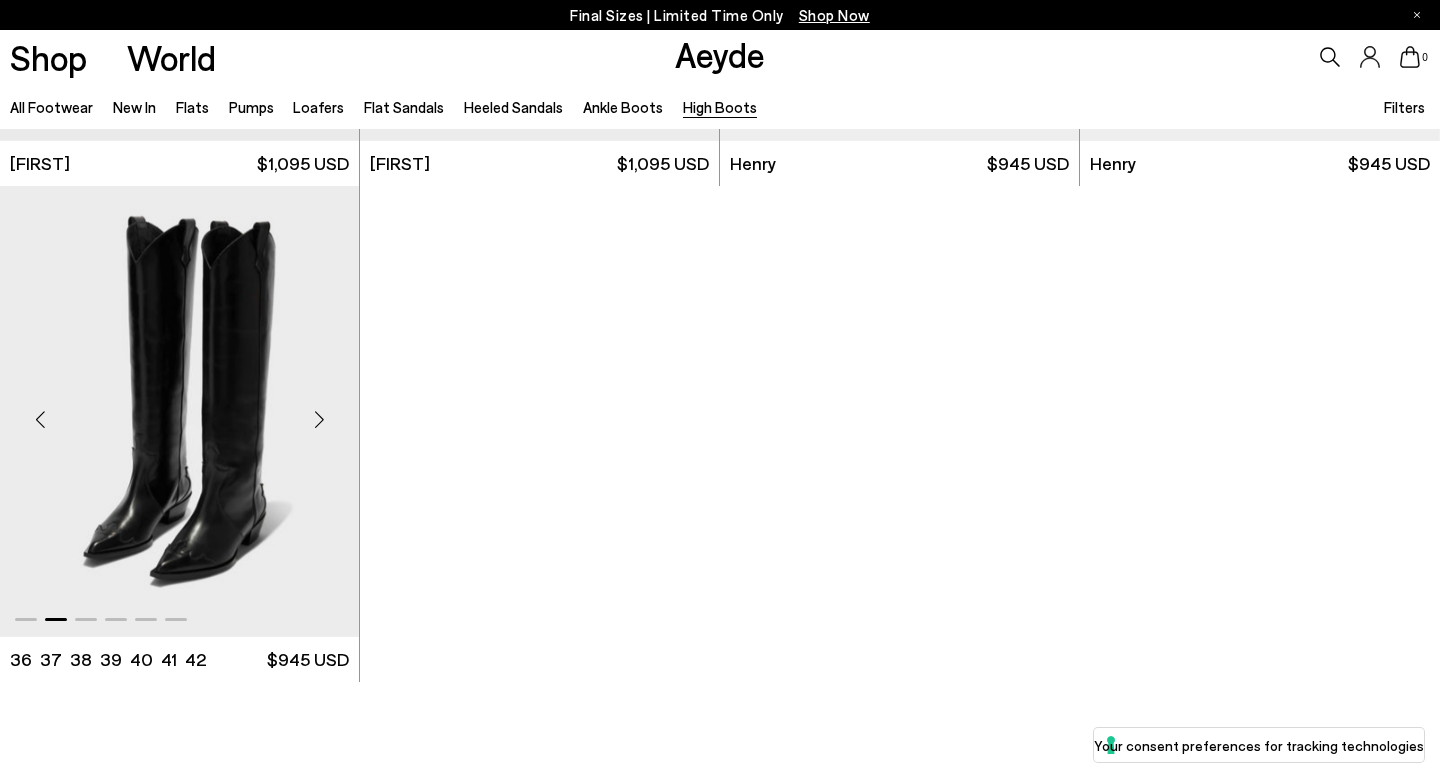 click at bounding box center (319, 420) 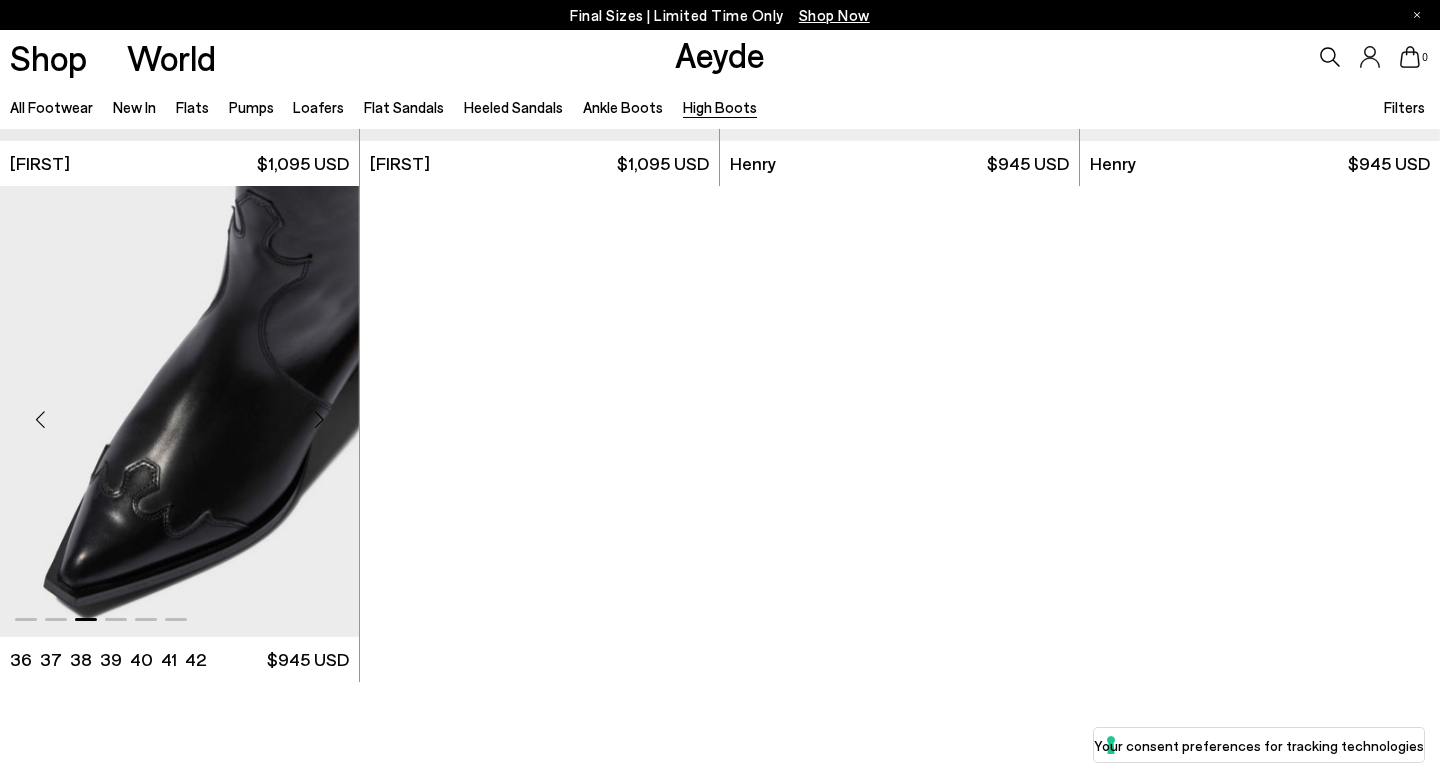 click at bounding box center (319, 420) 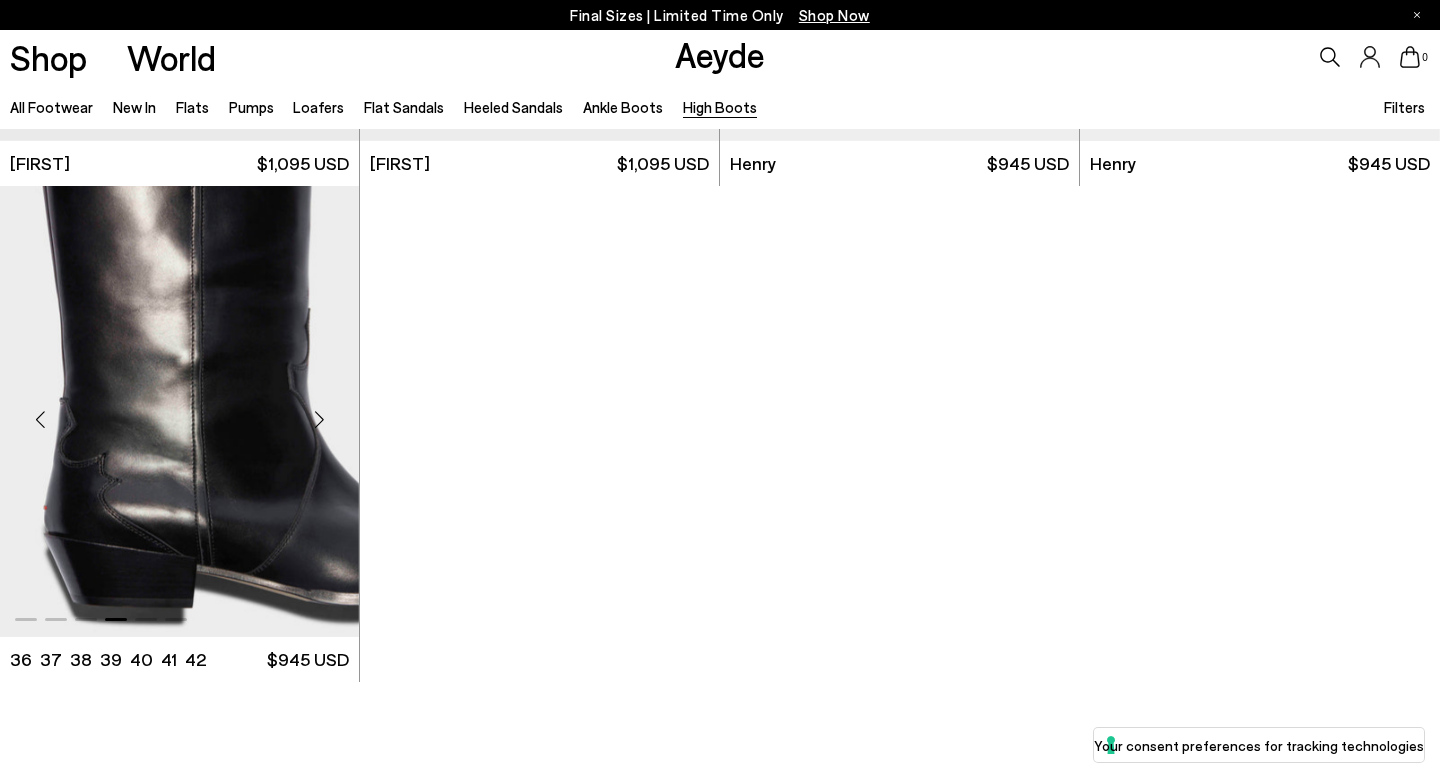 click at bounding box center (319, 420) 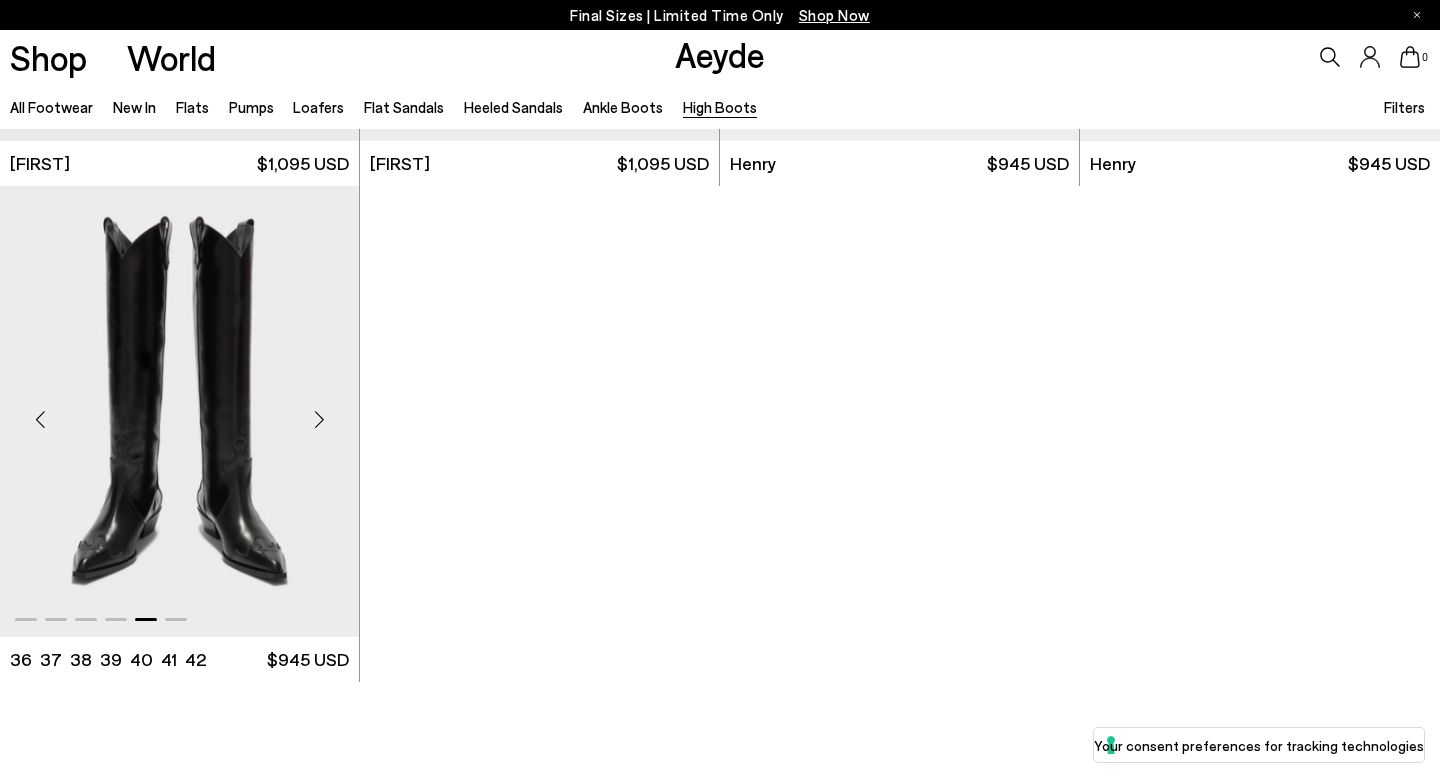 click at bounding box center (319, 420) 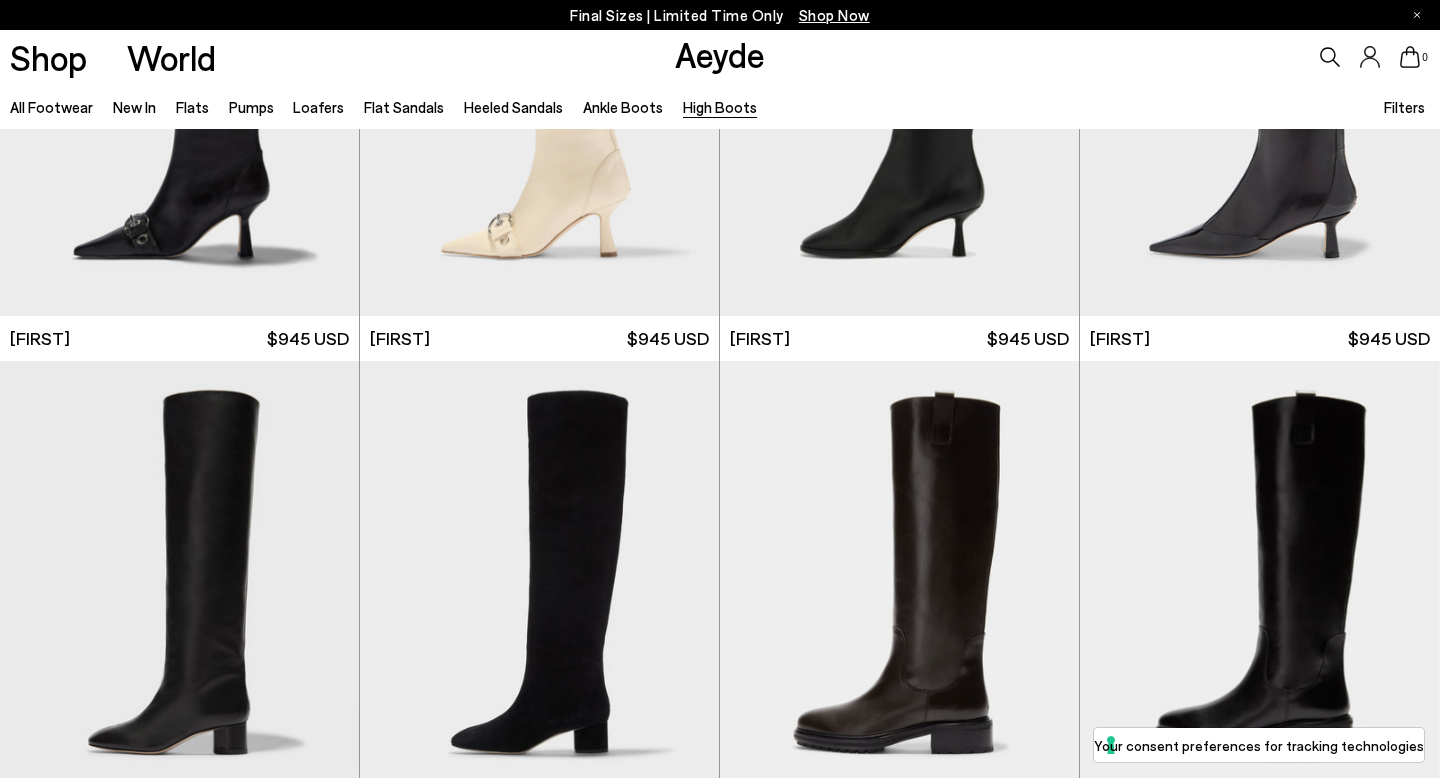 scroll, scrollTop: 0, scrollLeft: 0, axis: both 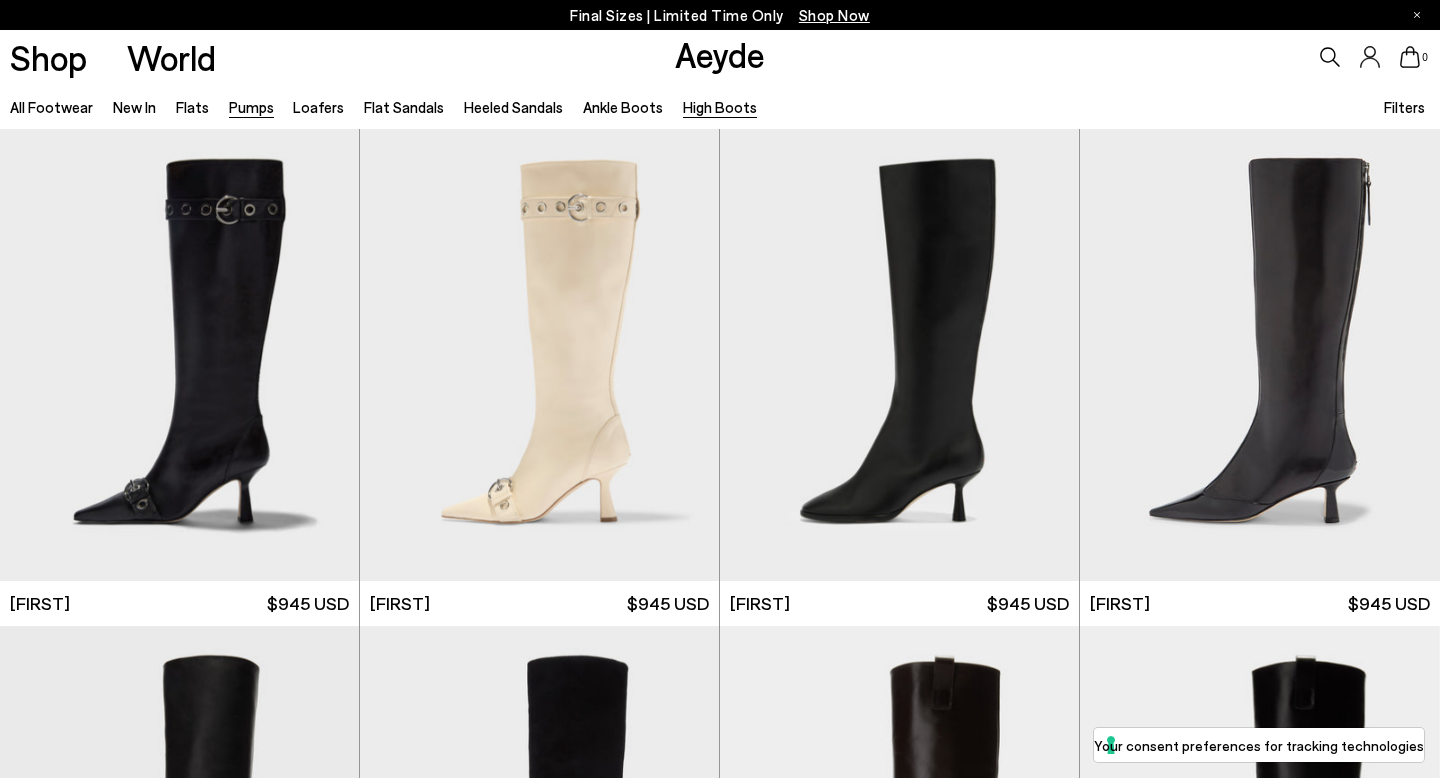 click on "Pumps" at bounding box center [251, 107] 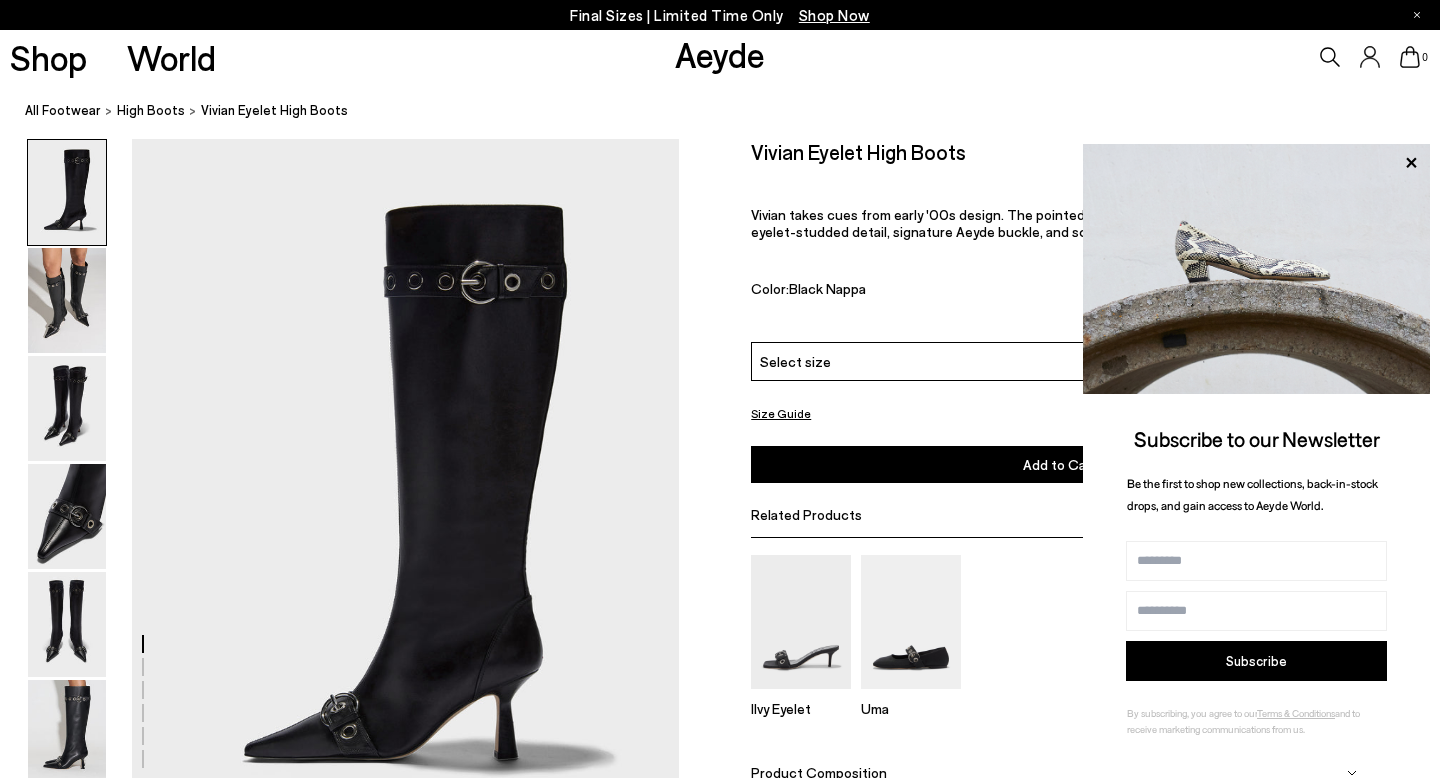 scroll, scrollTop: 0, scrollLeft: 0, axis: both 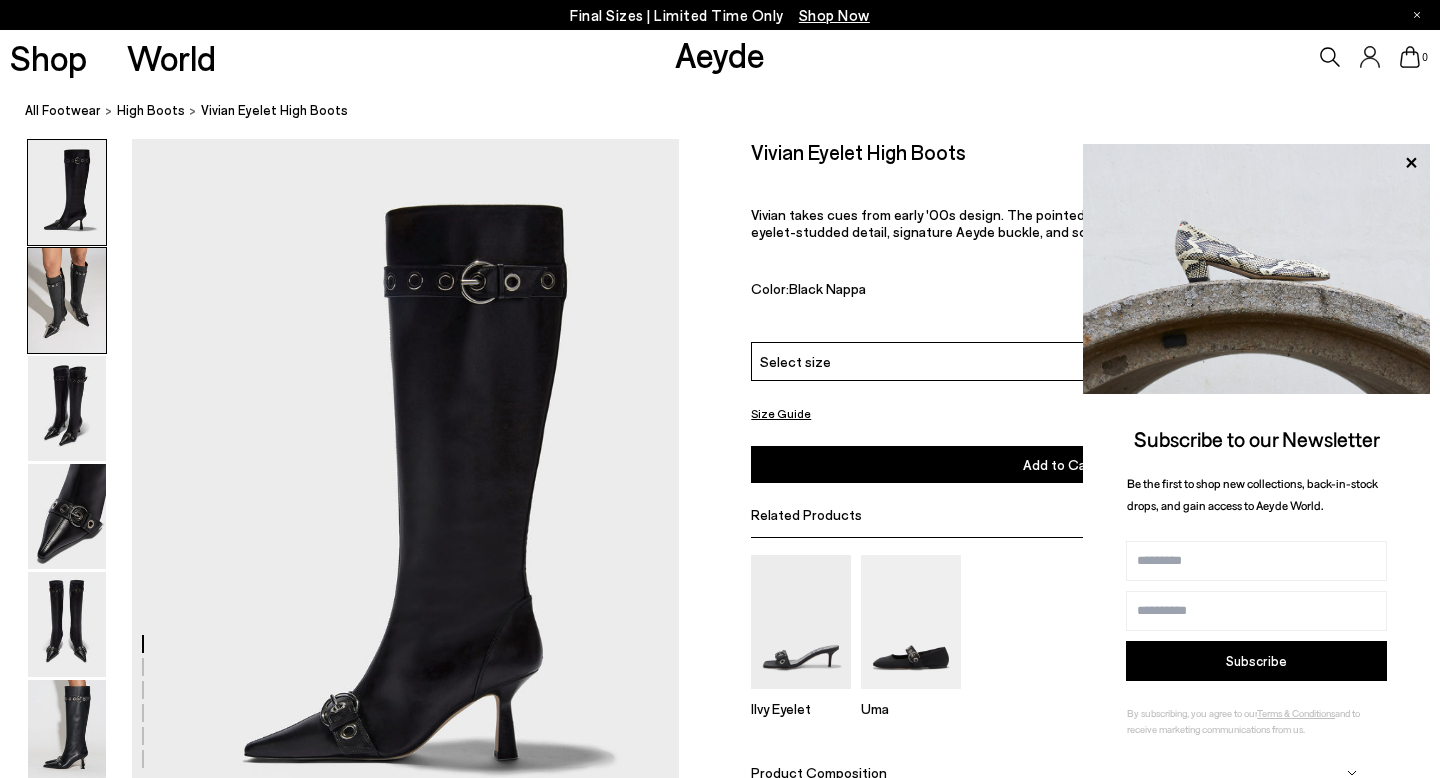 click at bounding box center (67, 300) 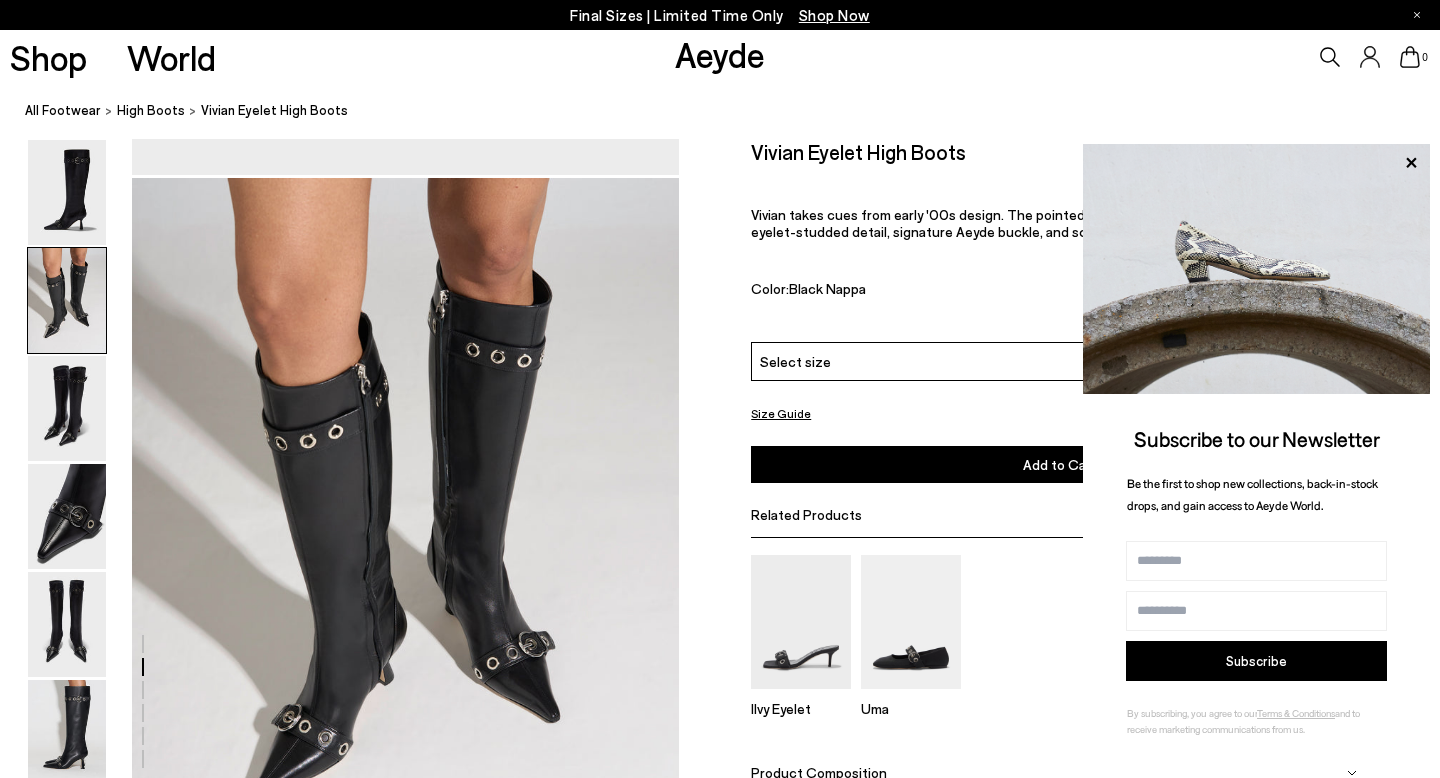 scroll, scrollTop: 735, scrollLeft: 0, axis: vertical 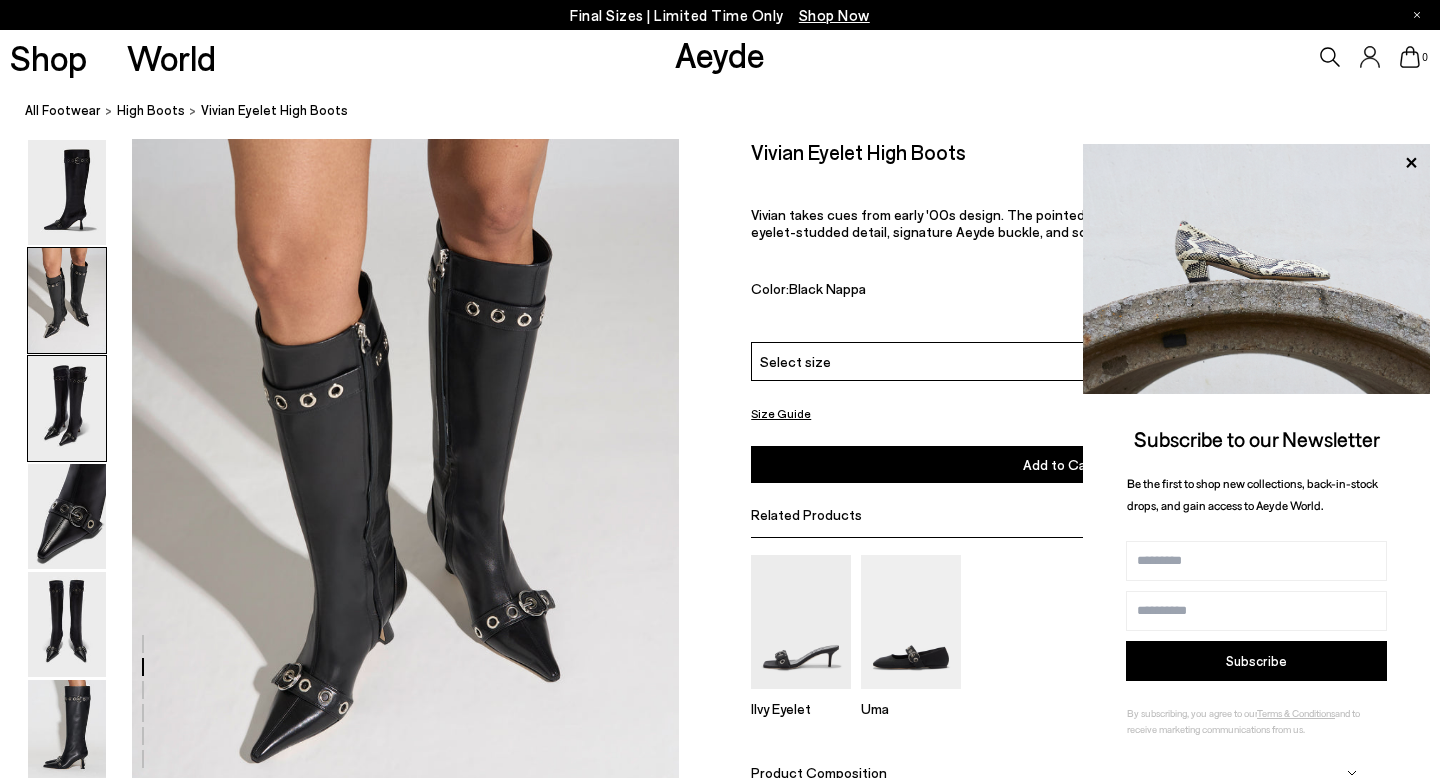 click at bounding box center [67, 408] 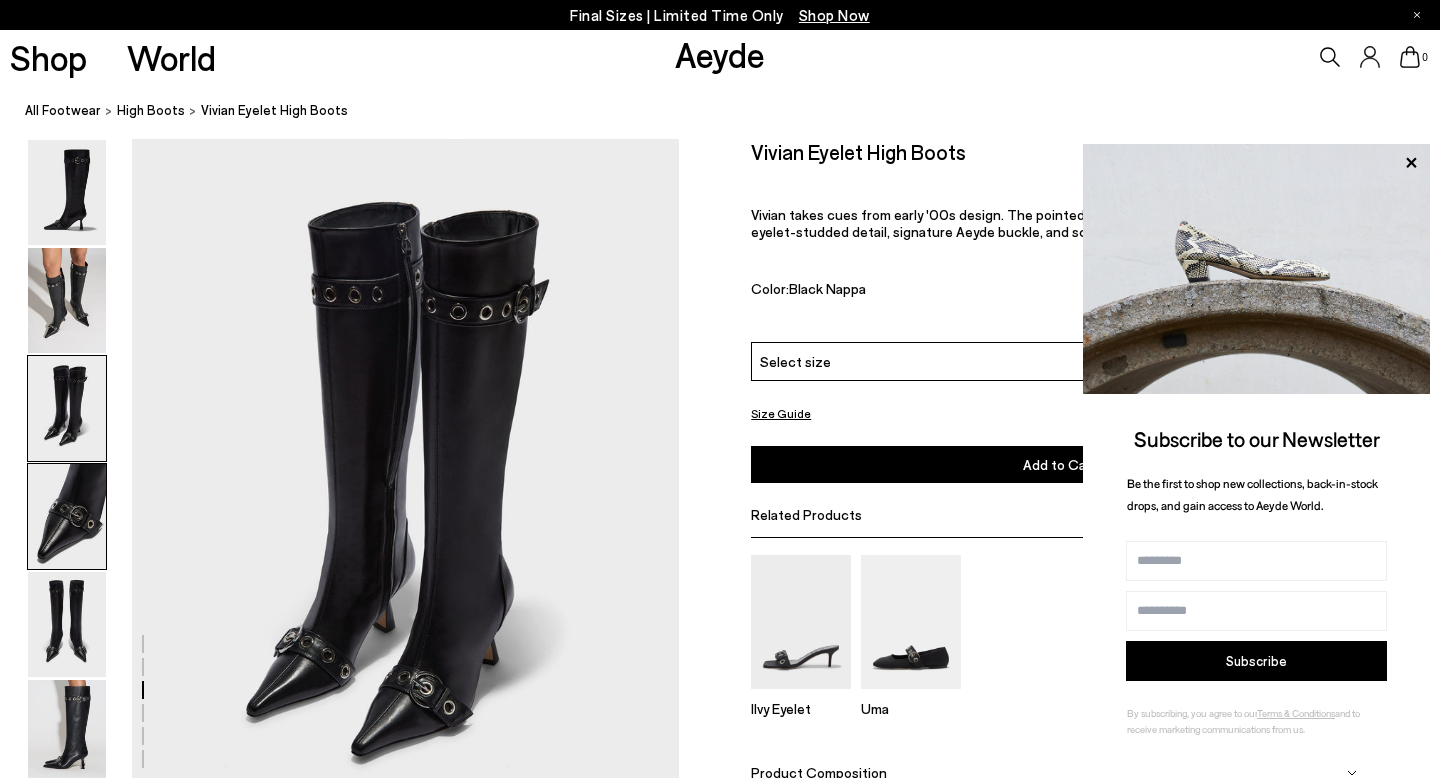 click at bounding box center (67, 516) 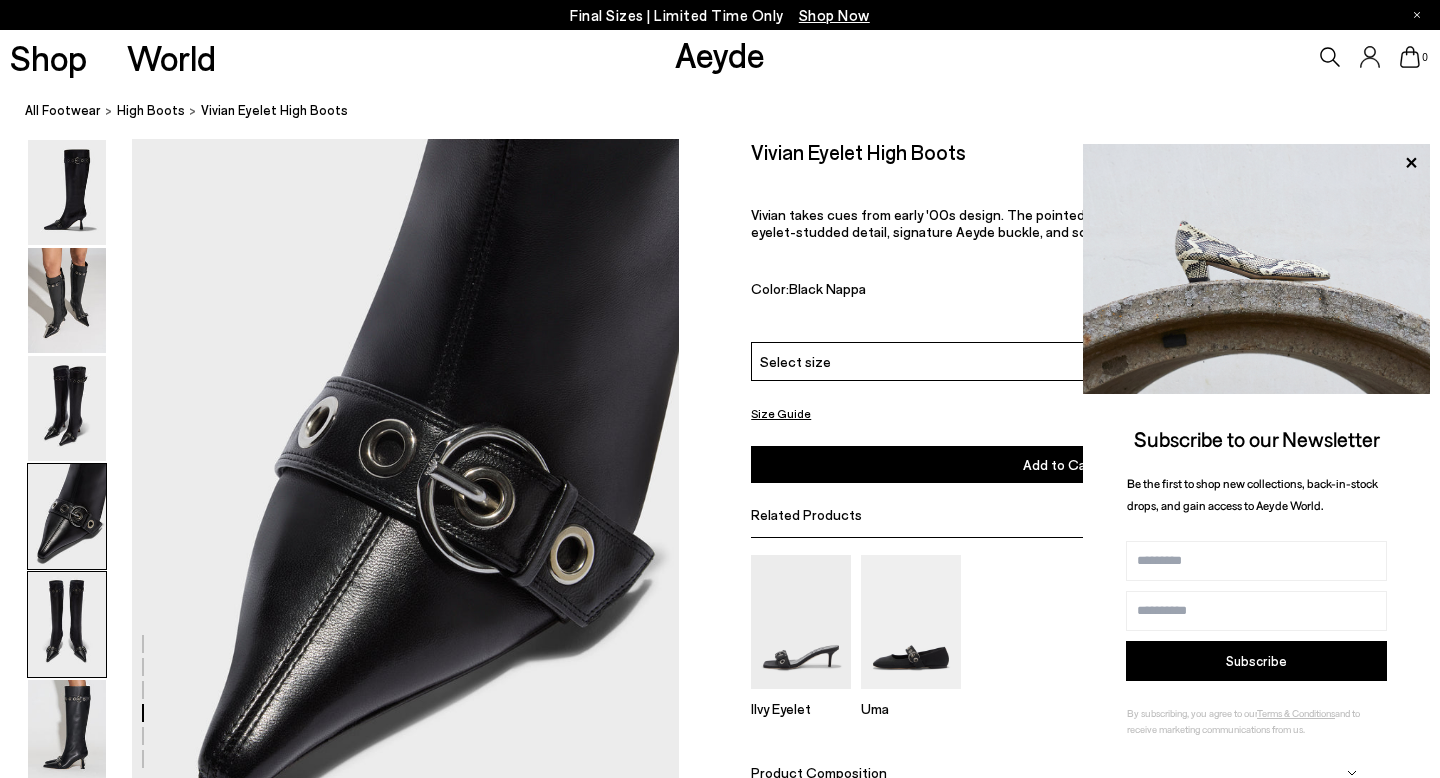 click at bounding box center [67, 624] 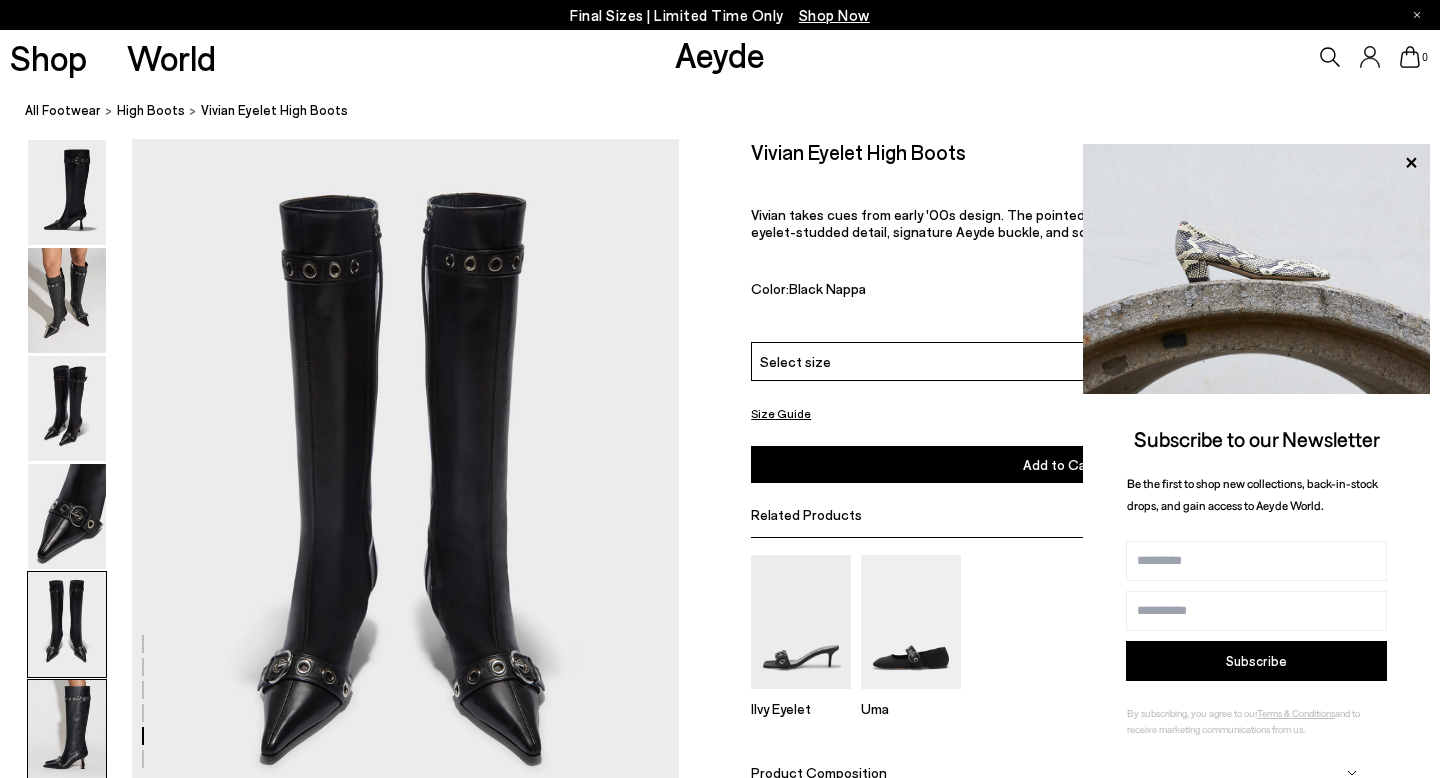 click at bounding box center [67, 732] 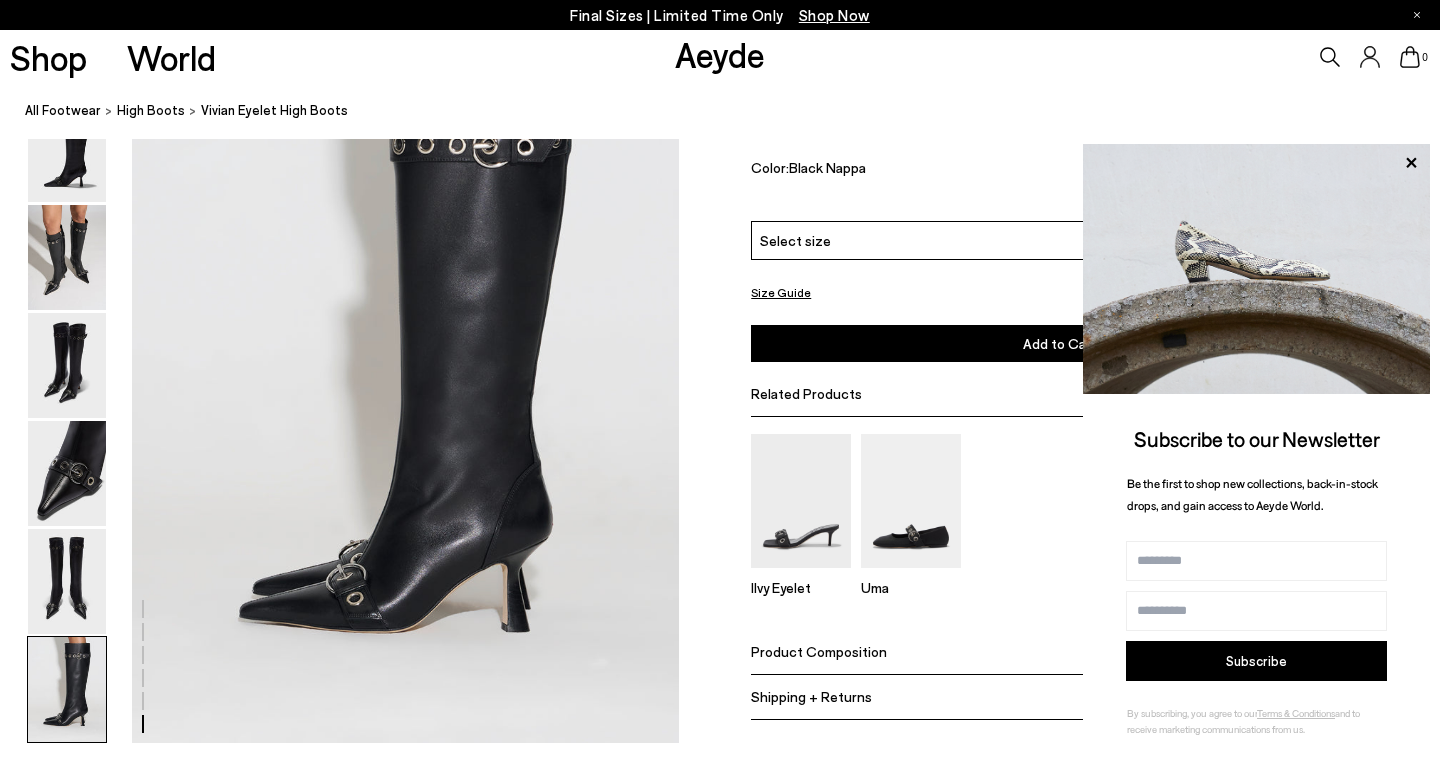 scroll, scrollTop: 3802, scrollLeft: 0, axis: vertical 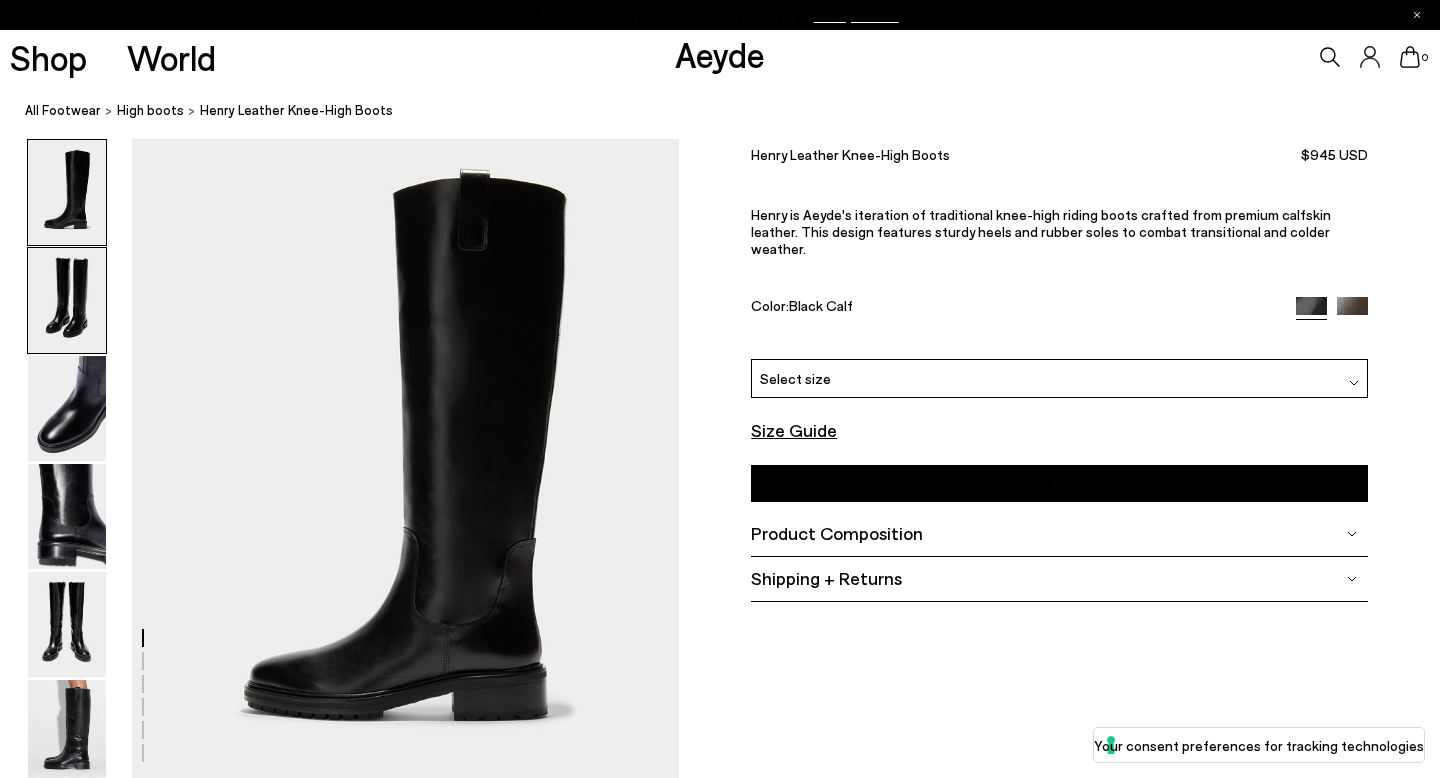 click at bounding box center [67, 300] 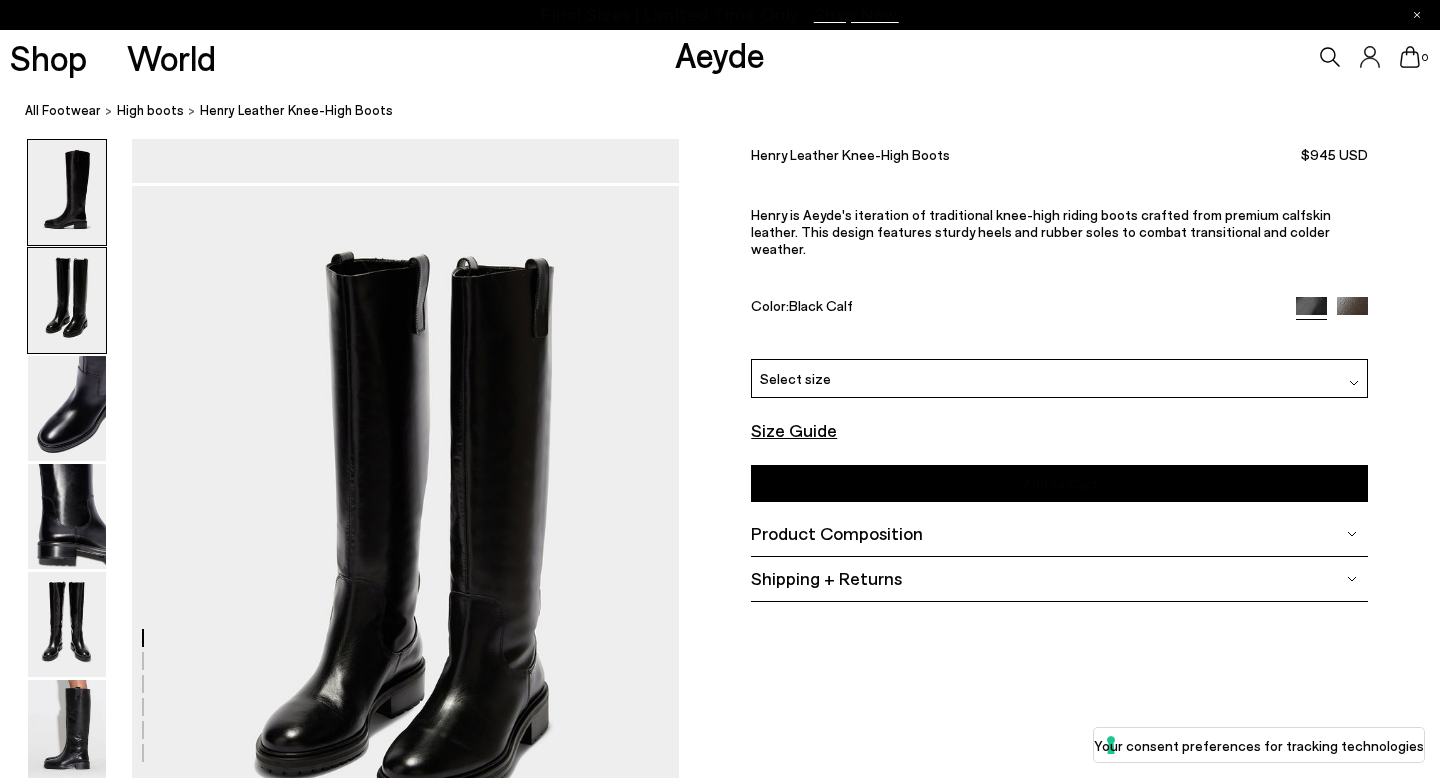 scroll, scrollTop: 644, scrollLeft: 0, axis: vertical 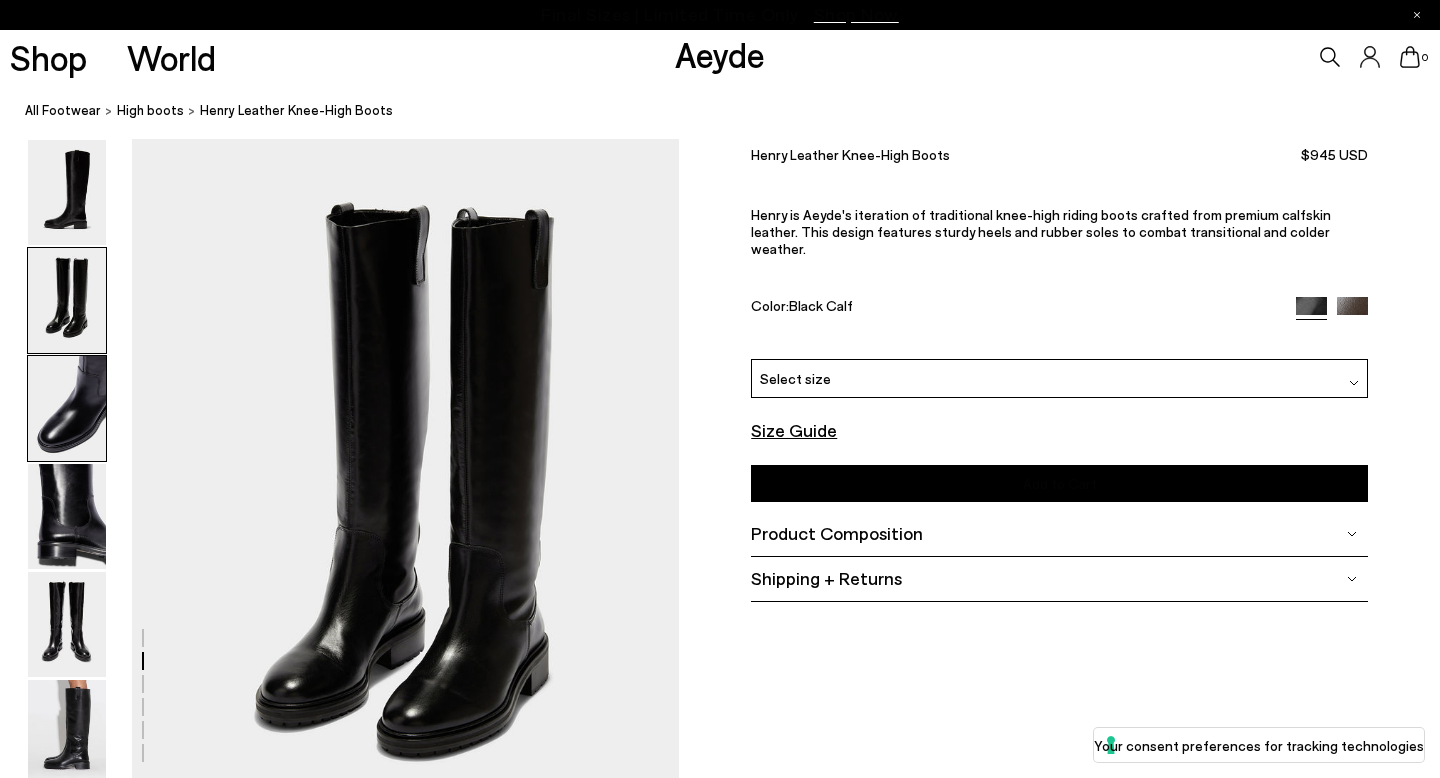 click at bounding box center (67, 408) 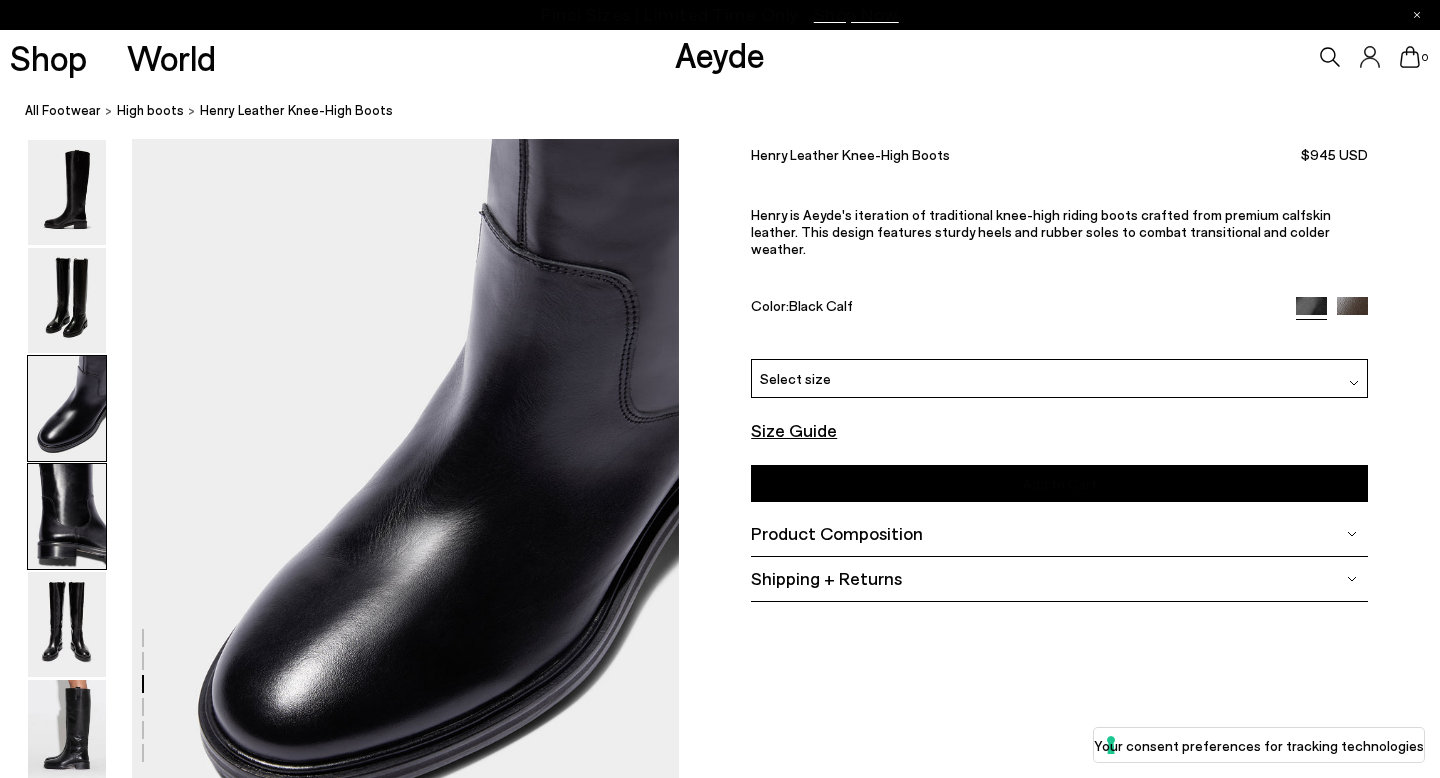 click at bounding box center (67, 516) 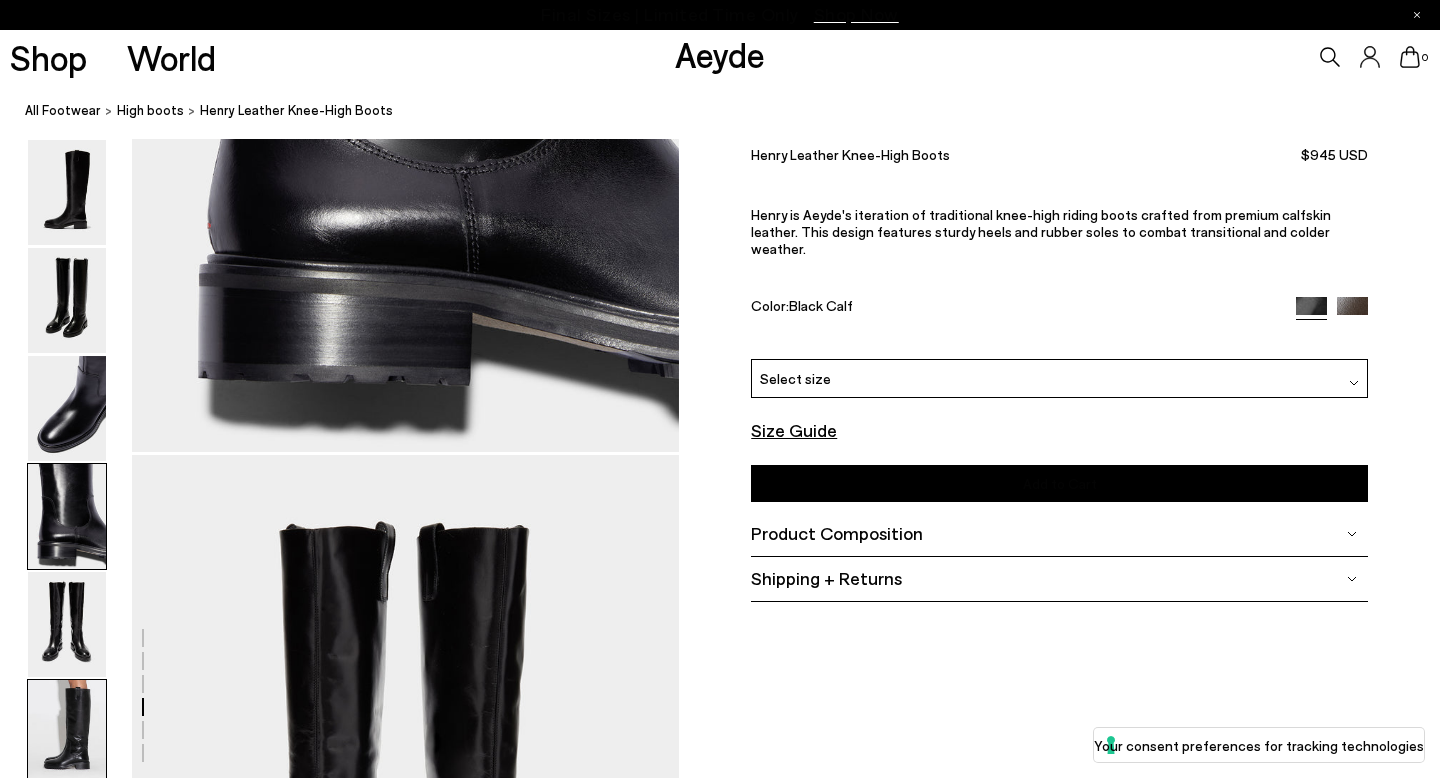 click at bounding box center (67, 732) 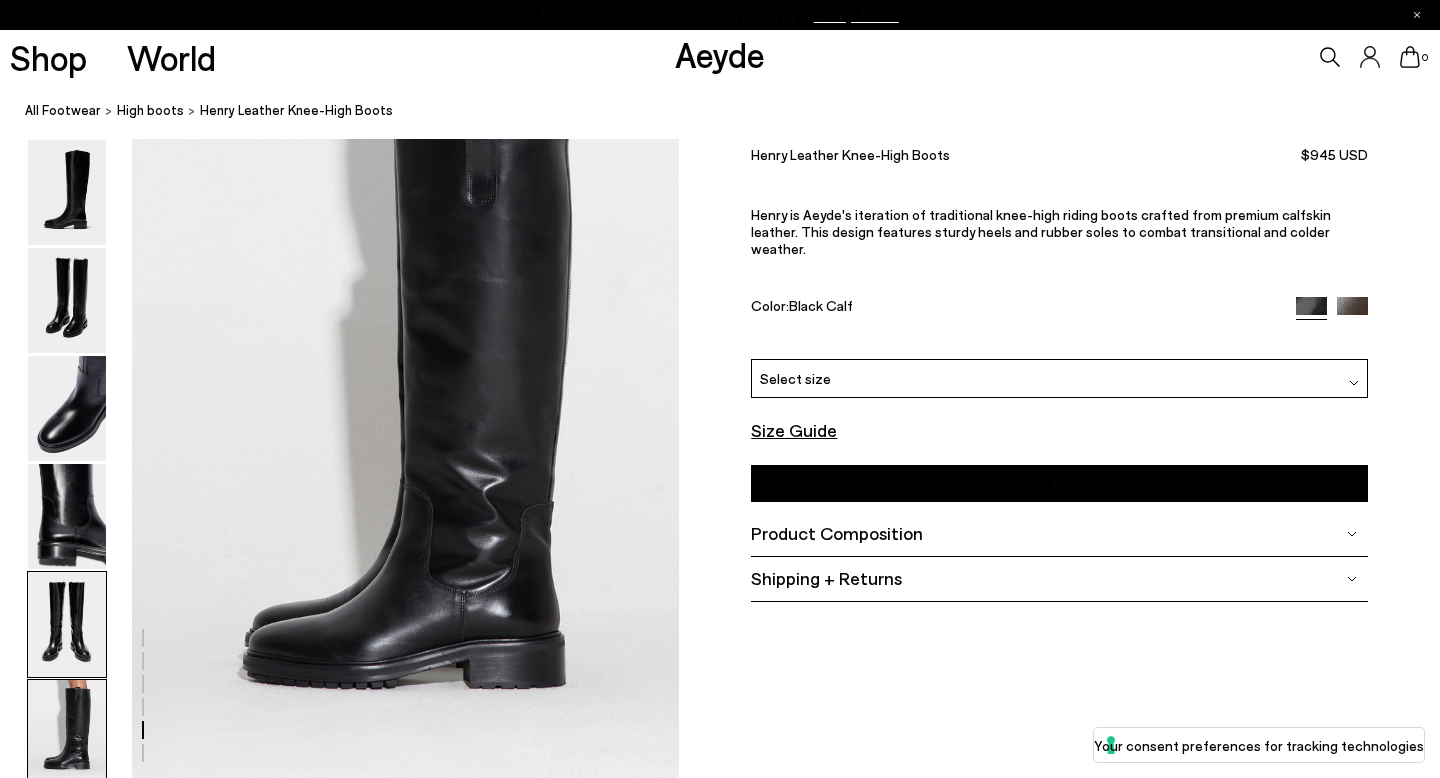 scroll, scrollTop: 3711, scrollLeft: 0, axis: vertical 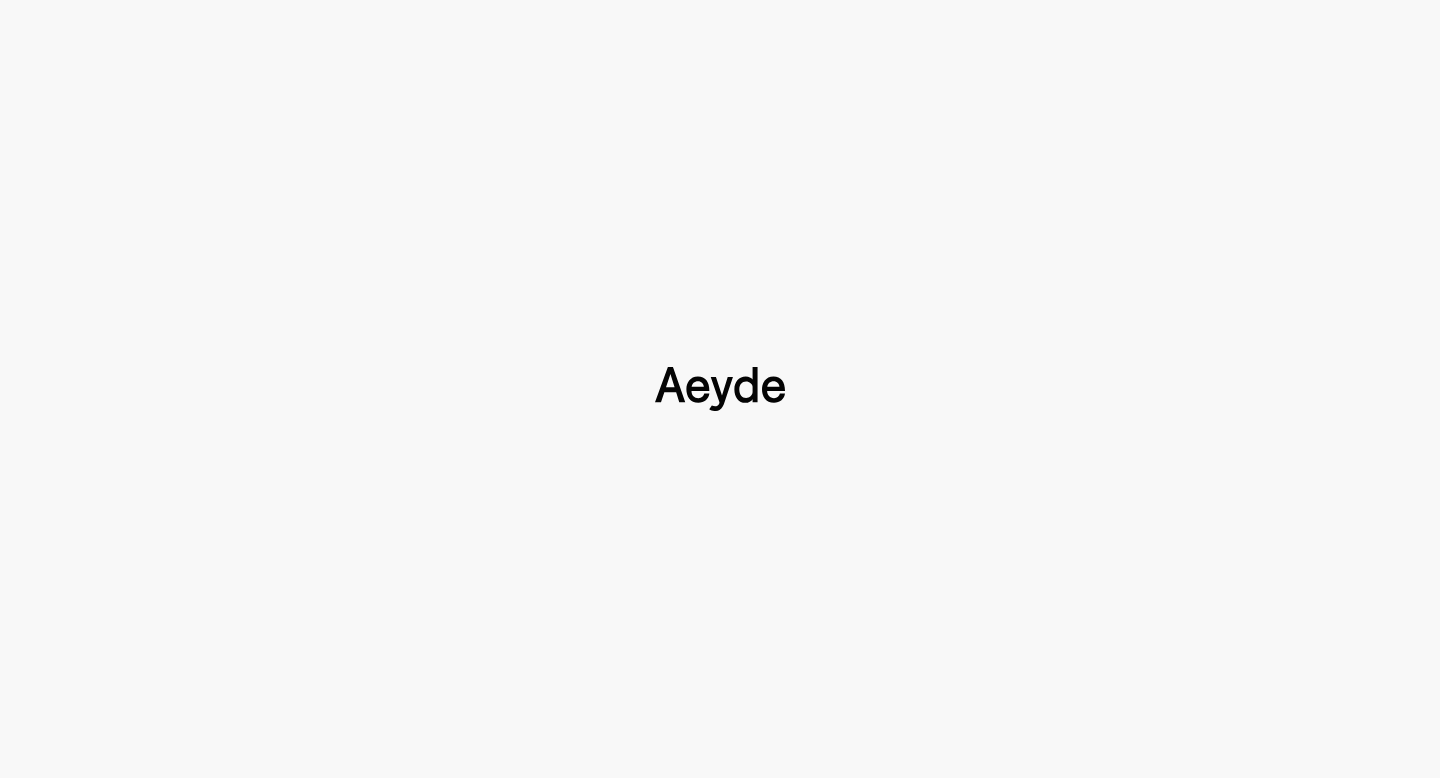 type 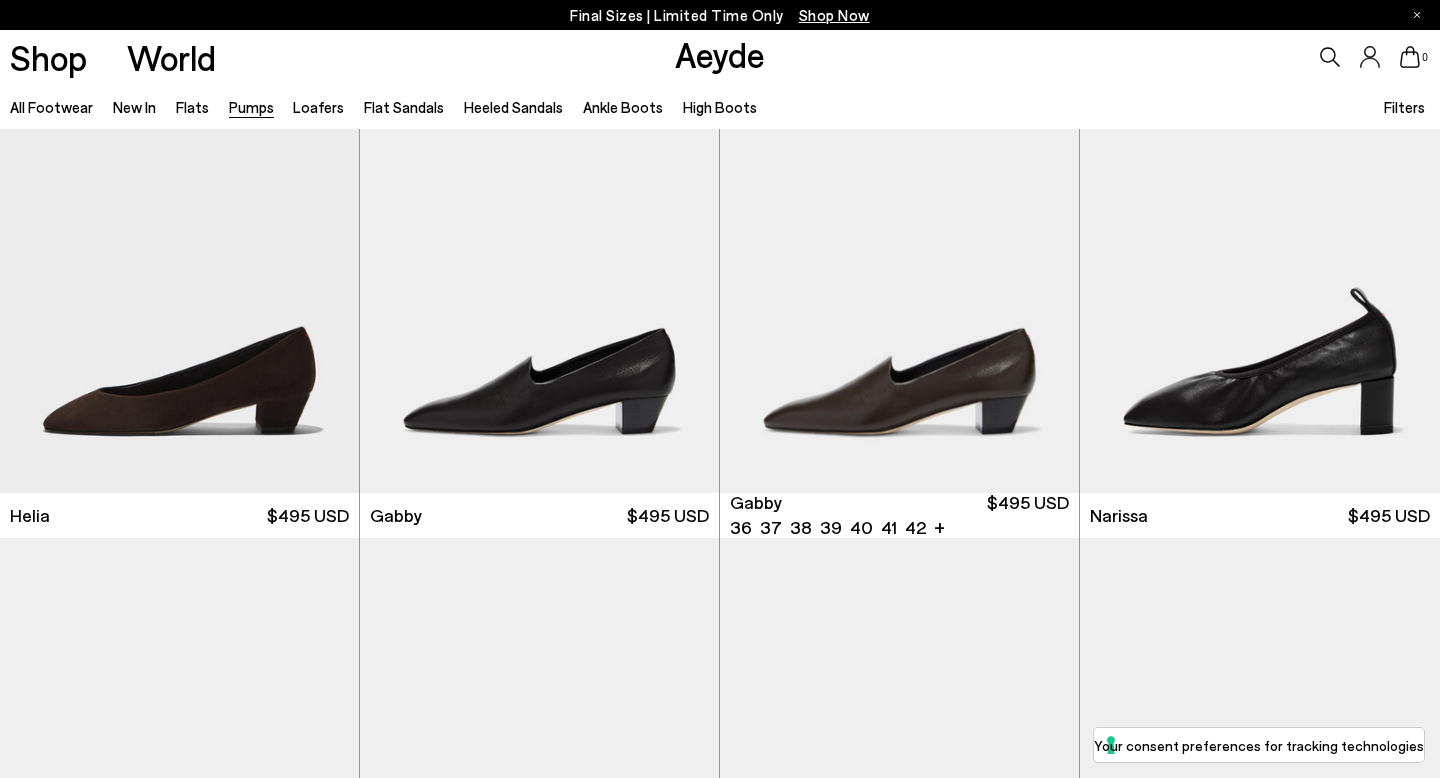 click at bounding box center (899, 266) 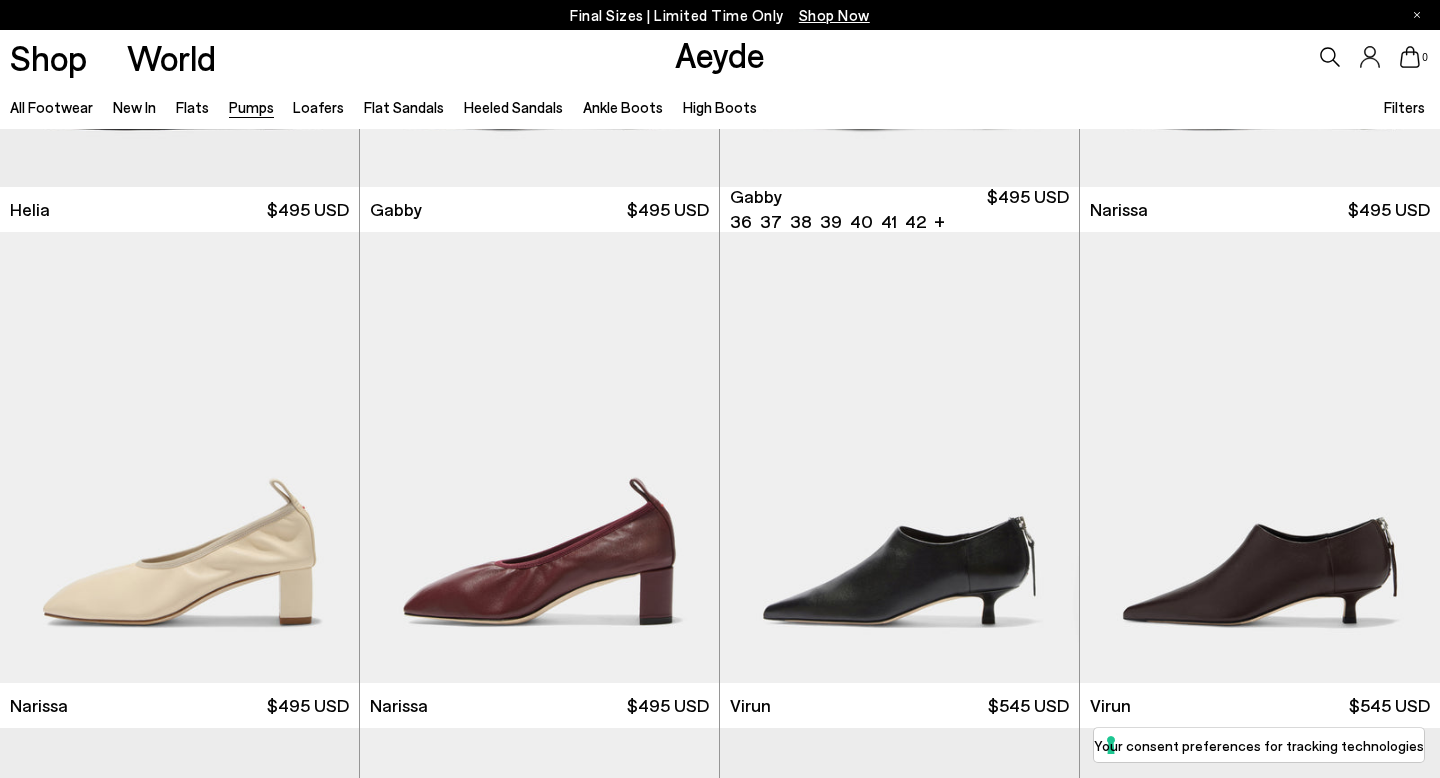 scroll, scrollTop: 2195, scrollLeft: 0, axis: vertical 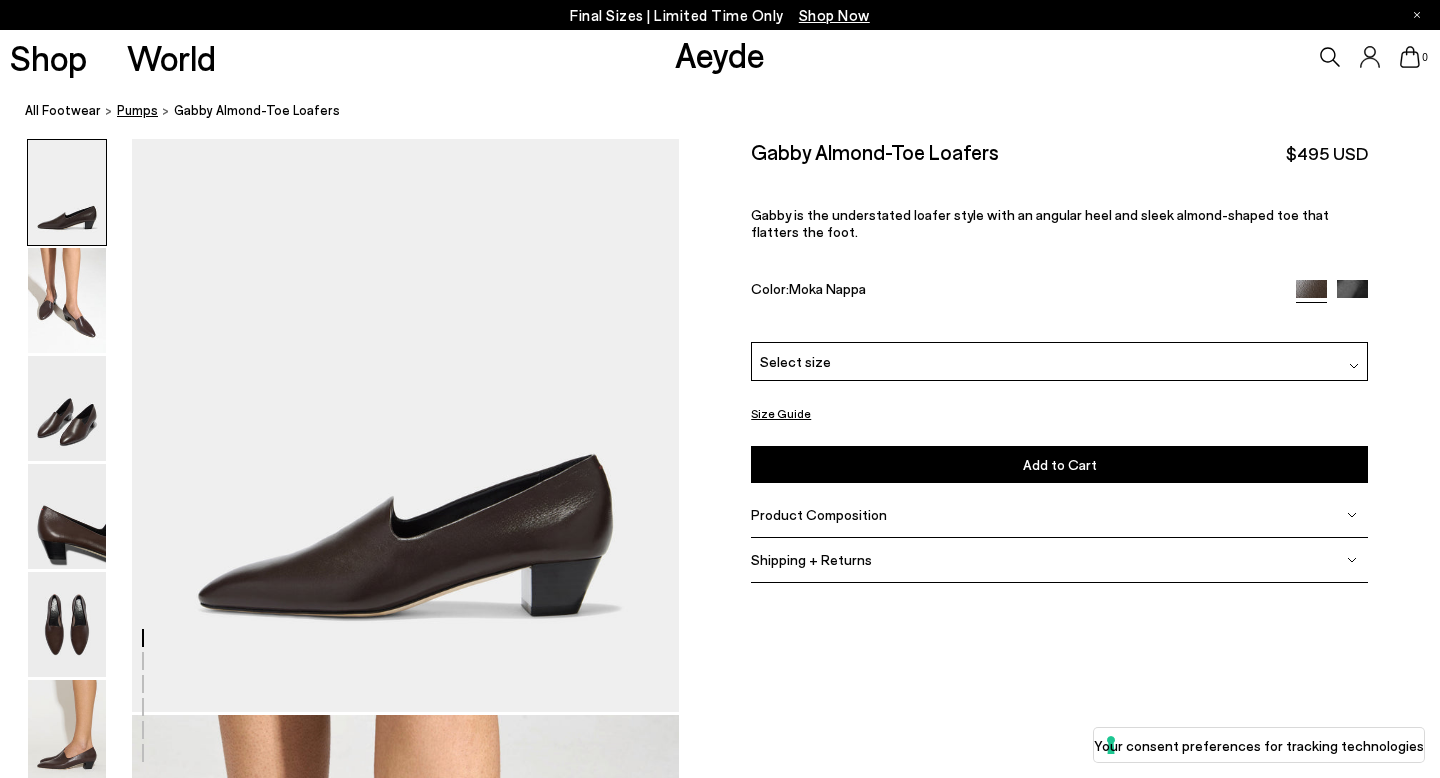 click on "Pumps" at bounding box center (137, 110) 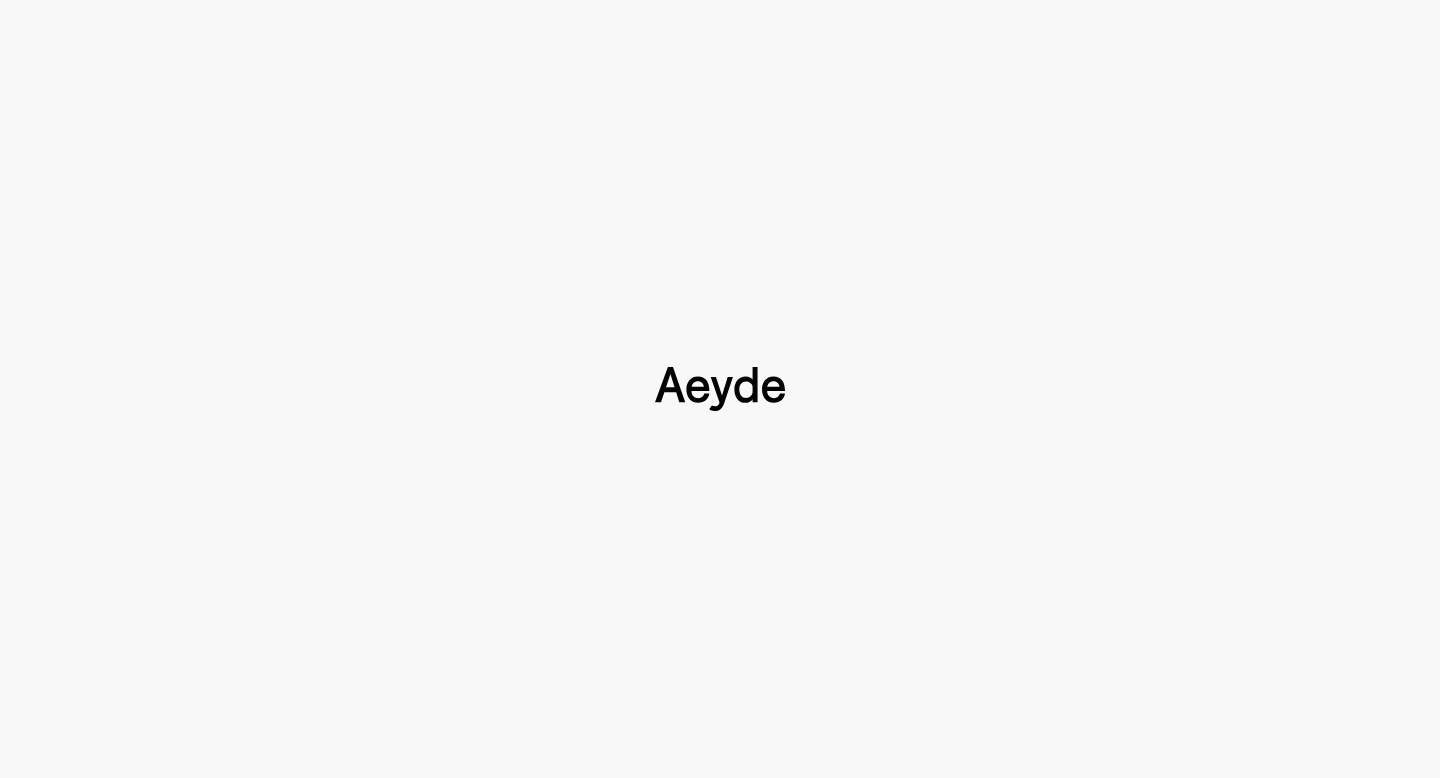 type 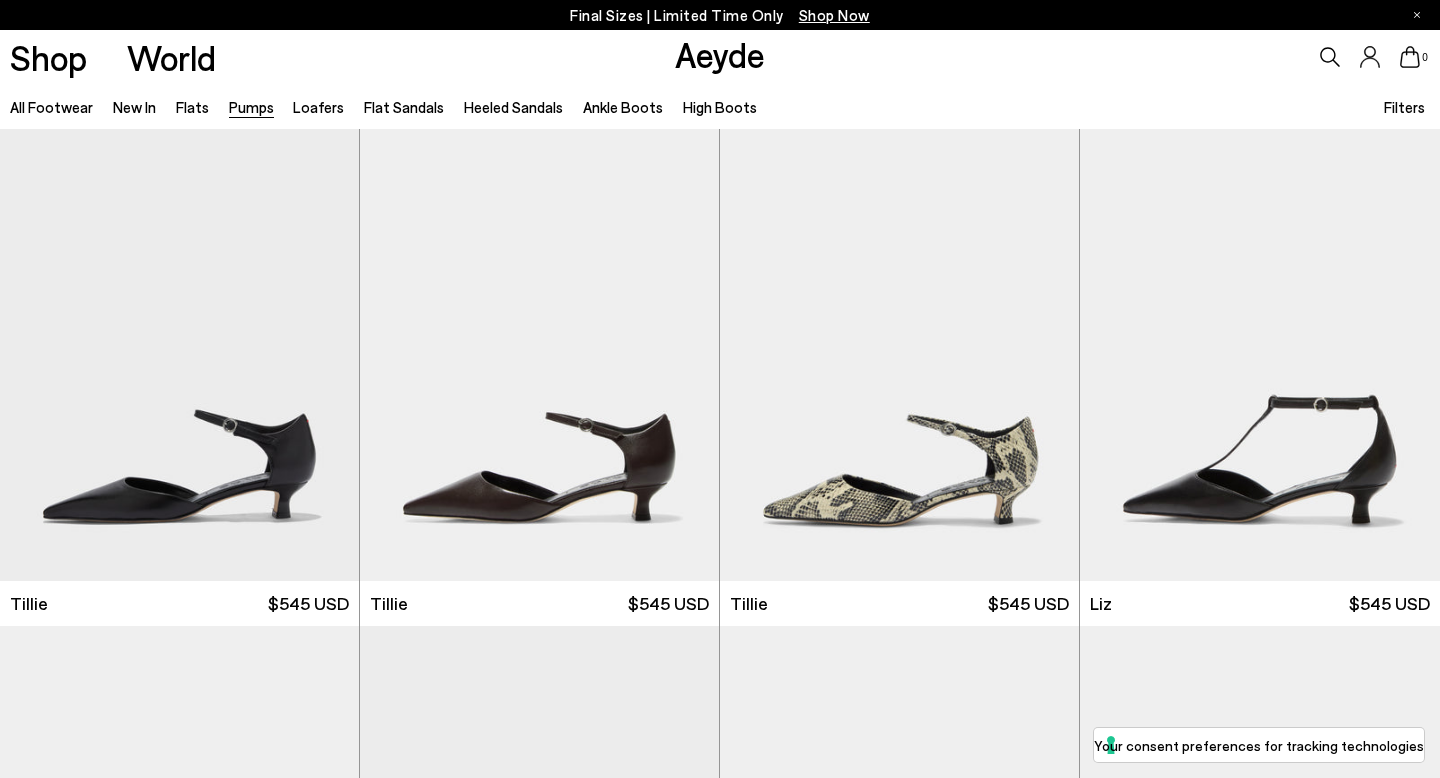 scroll, scrollTop: 0, scrollLeft: 0, axis: both 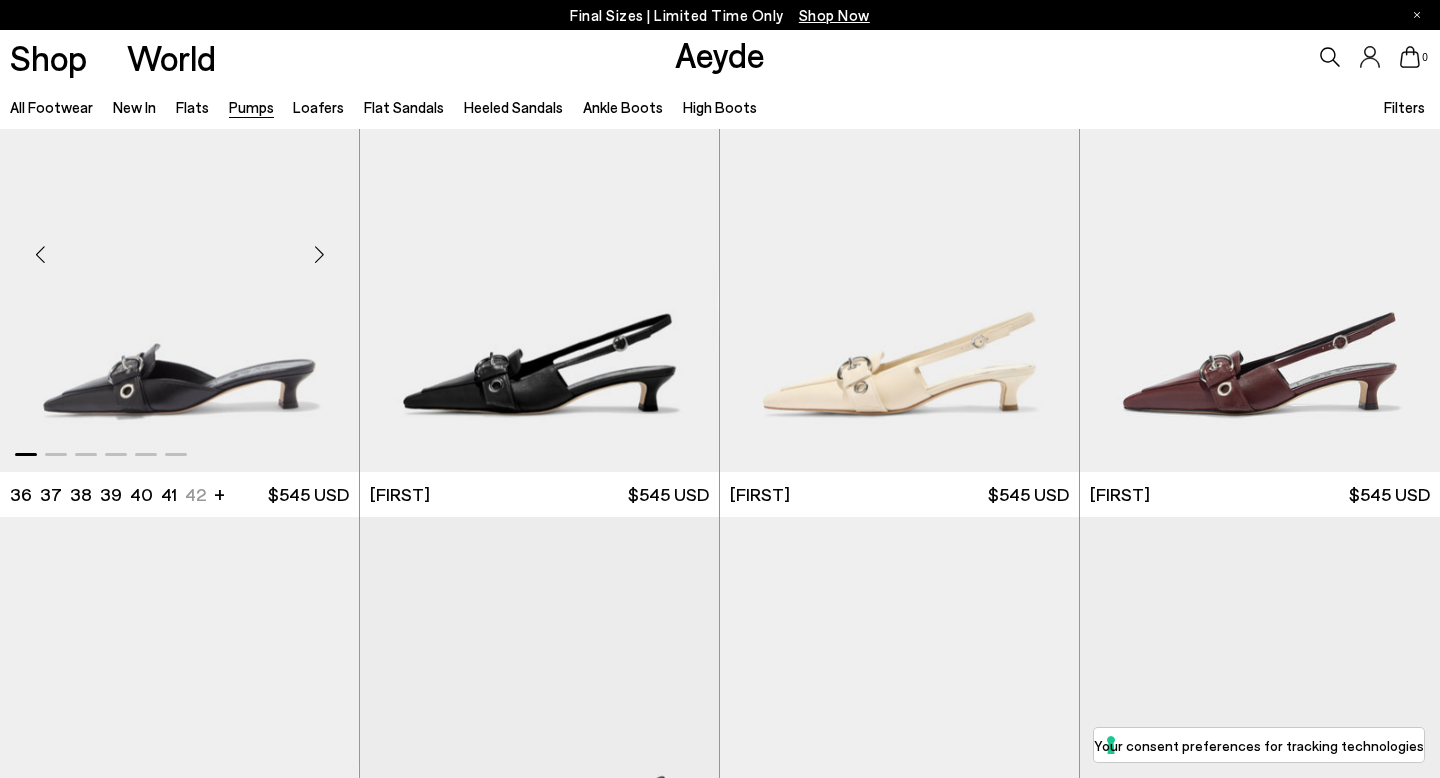 click at bounding box center (319, 255) 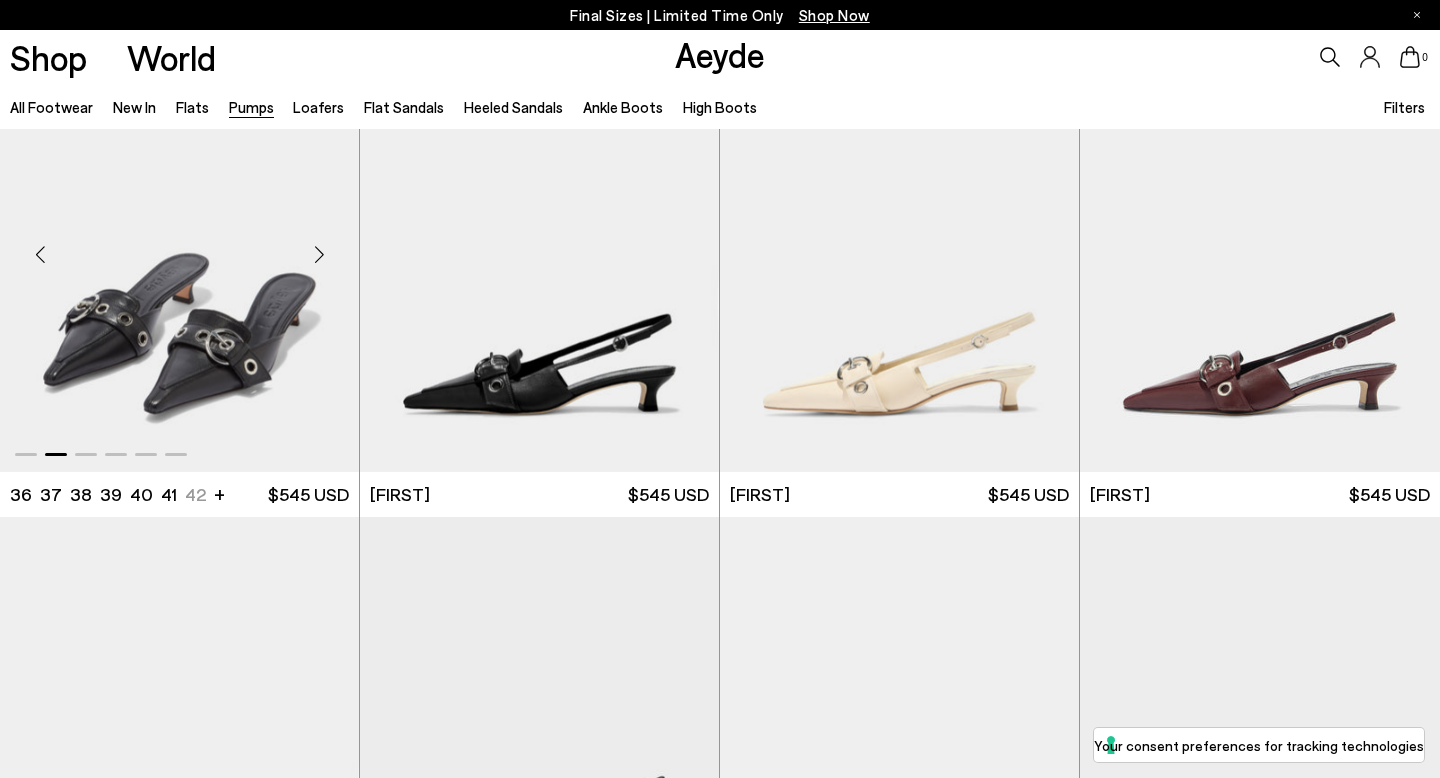 click at bounding box center [319, 255] 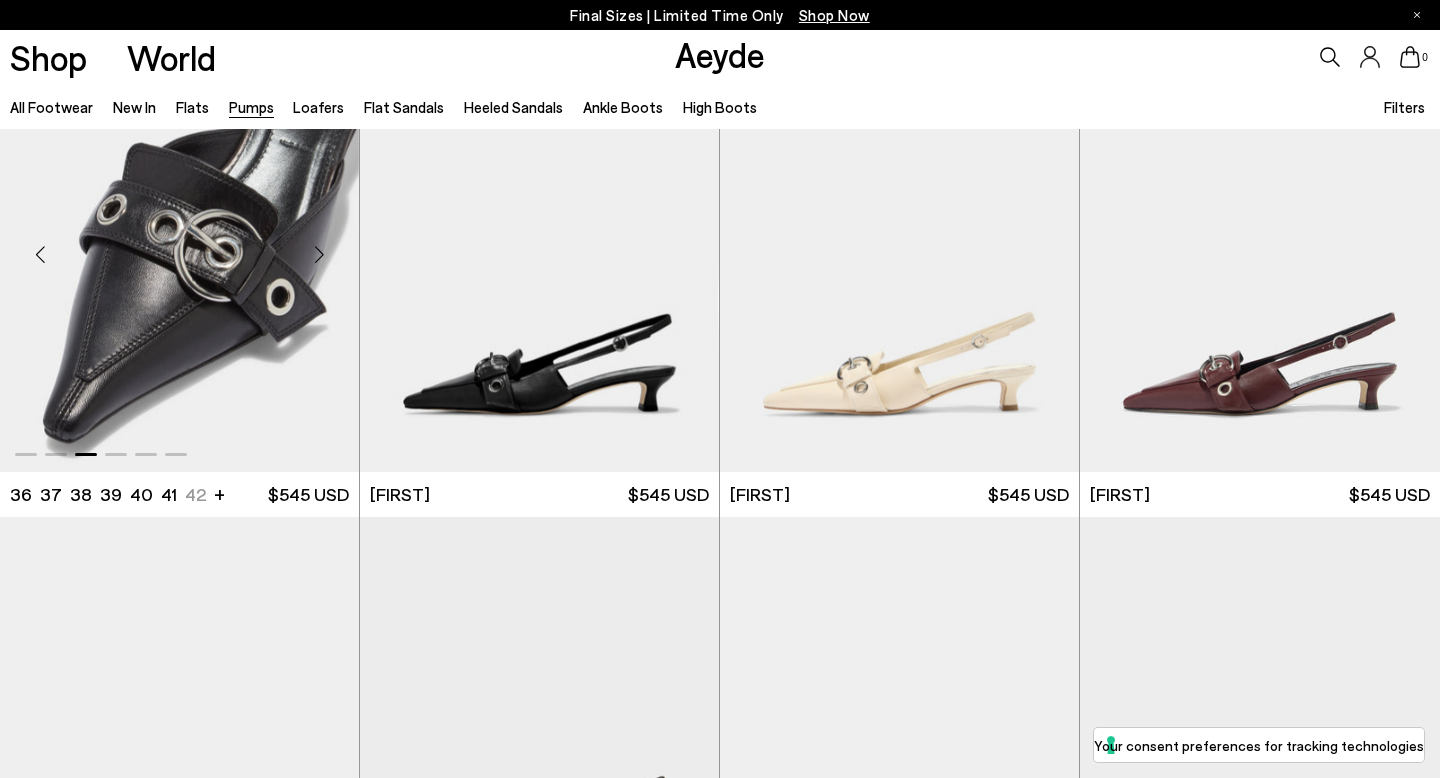 click at bounding box center (319, 255) 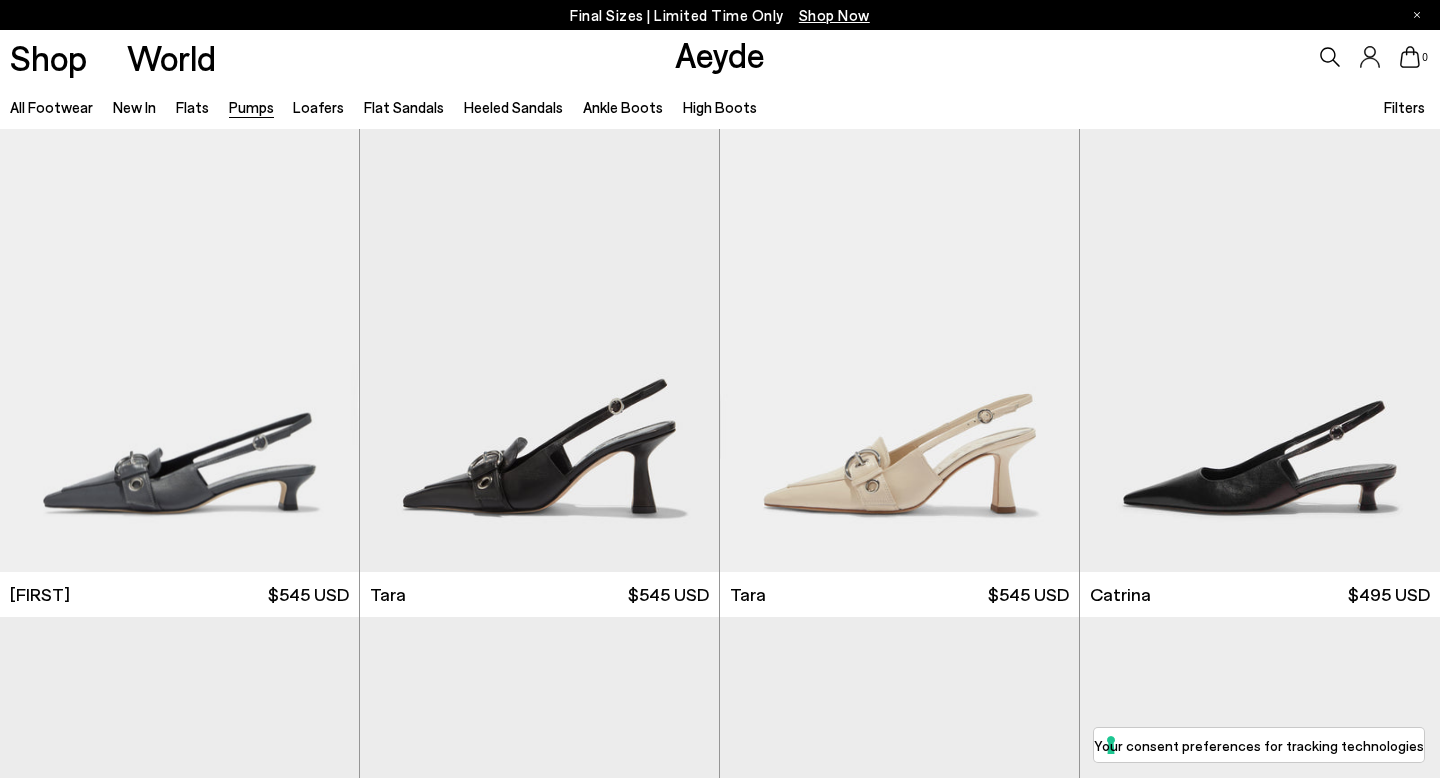scroll, scrollTop: 4199, scrollLeft: 0, axis: vertical 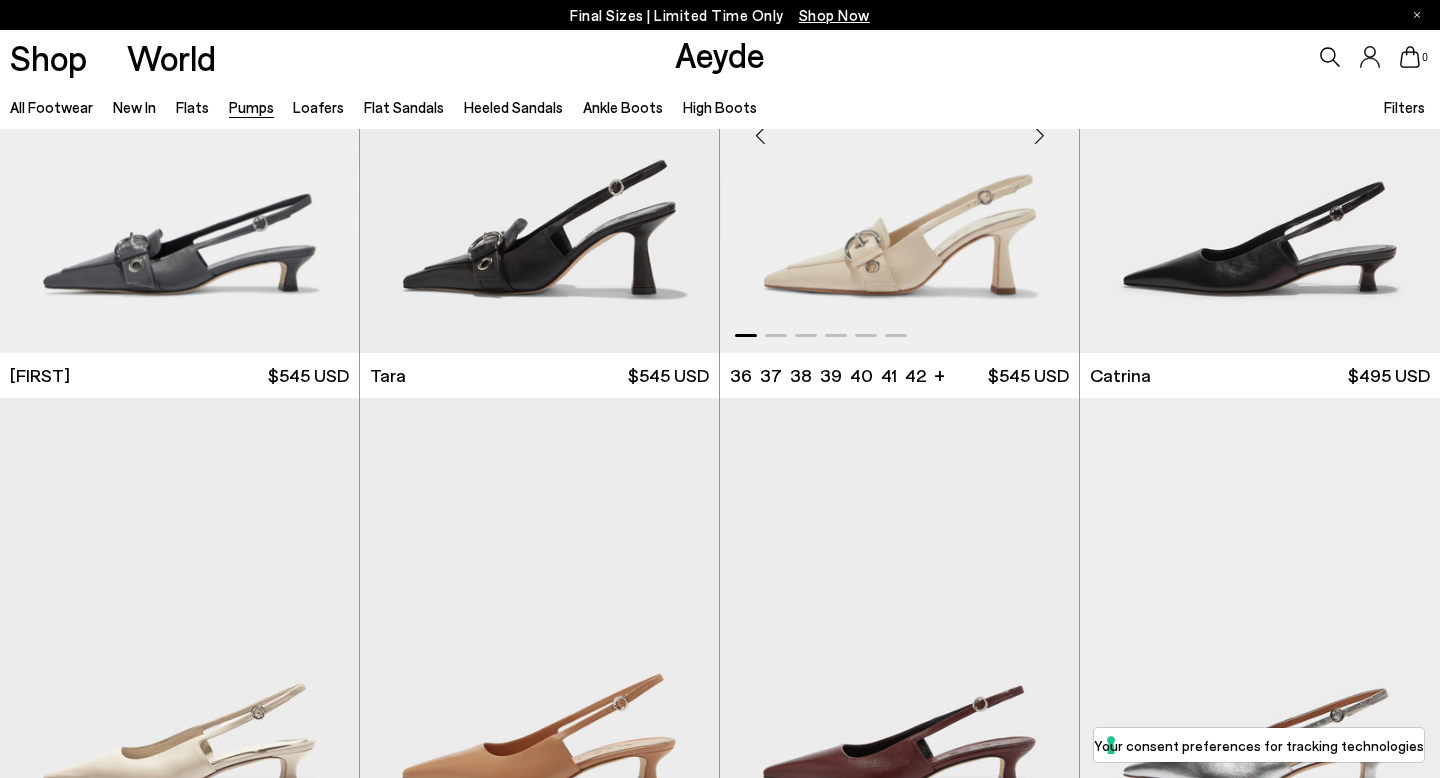 click at bounding box center (1039, 135) 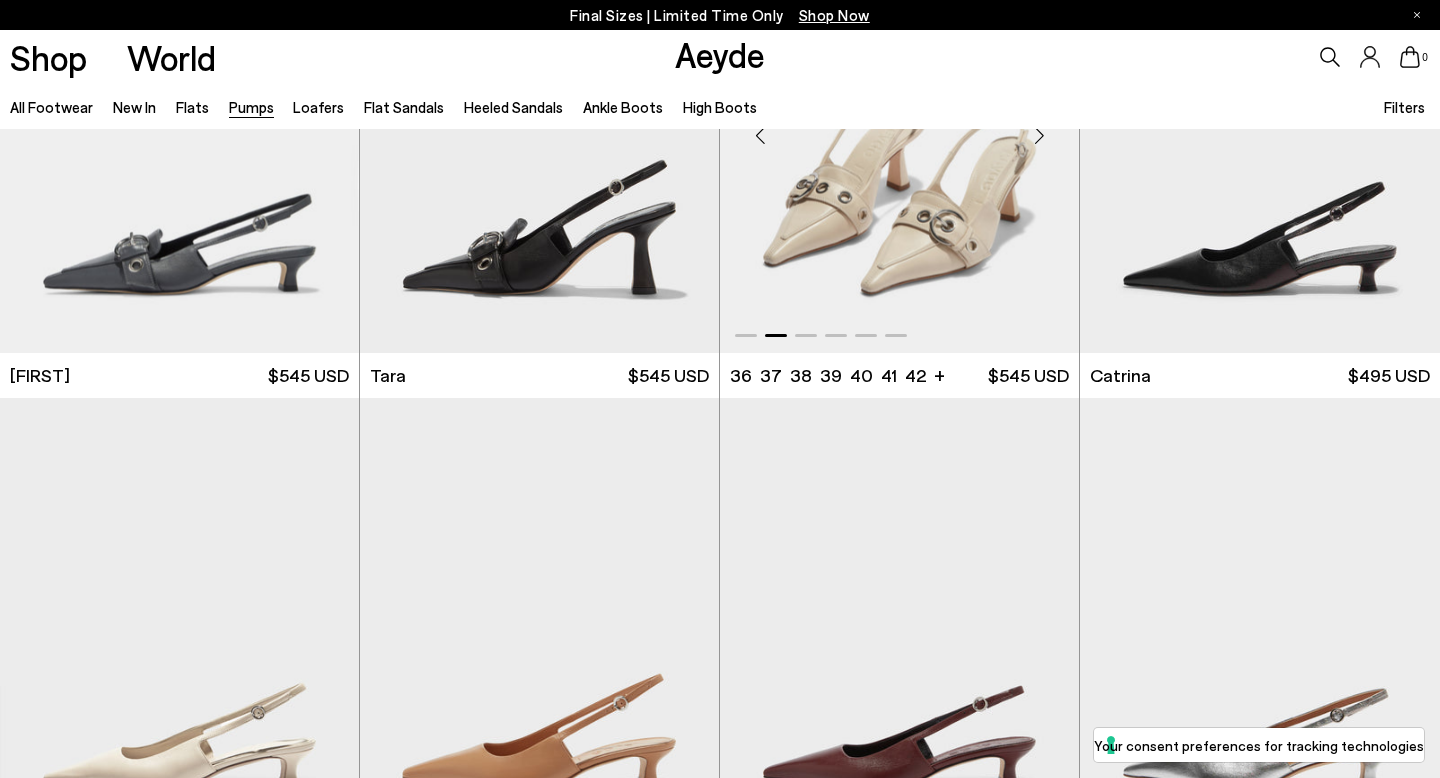 click at bounding box center (1039, 135) 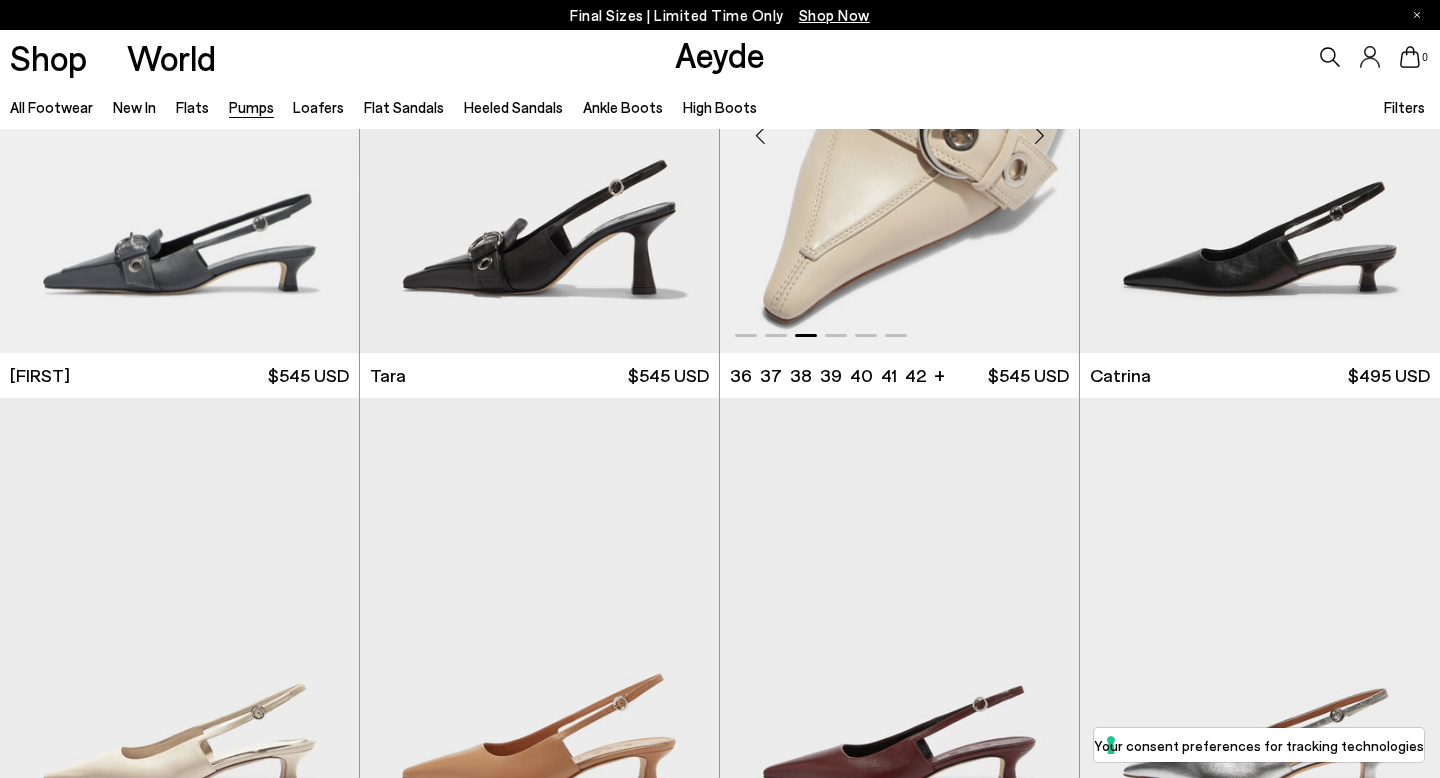 click at bounding box center [1039, 135] 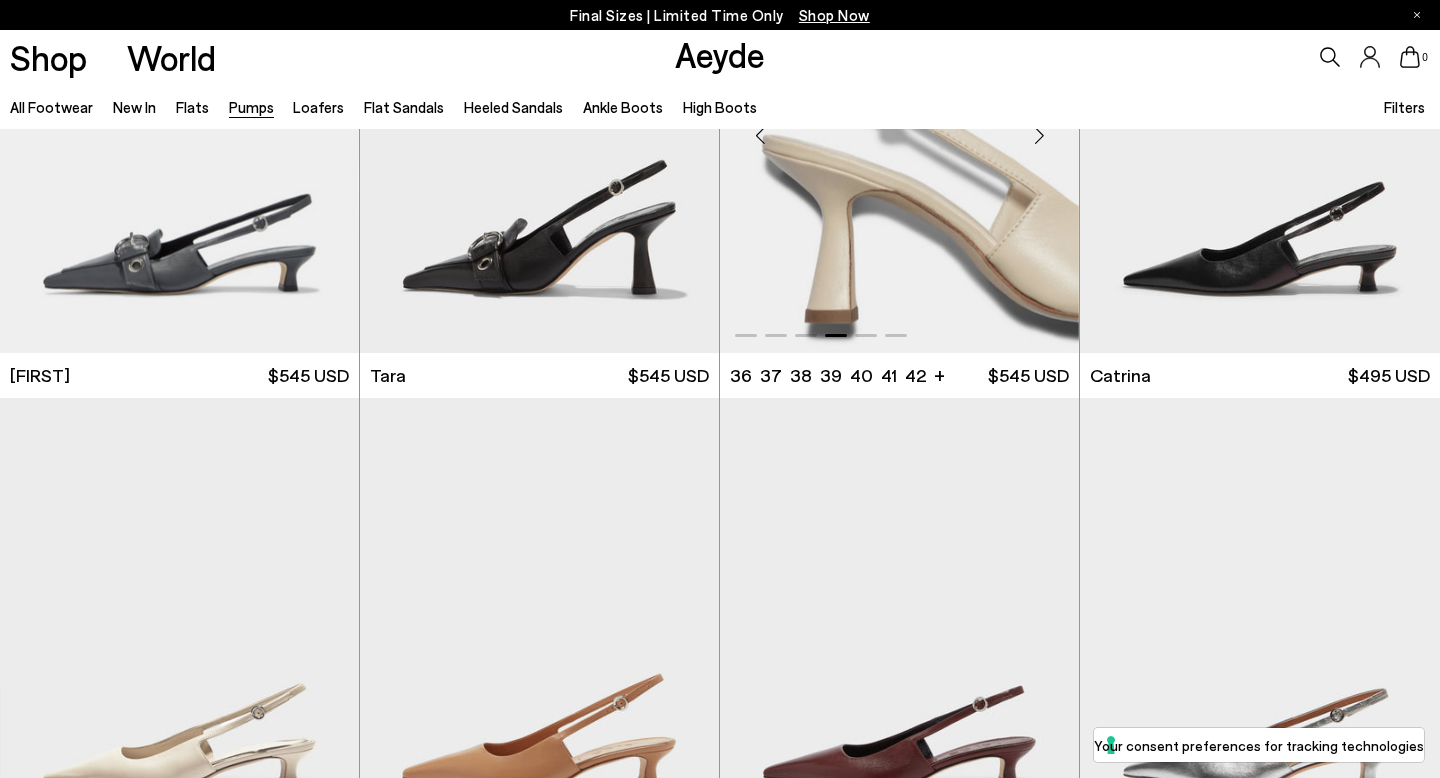 click at bounding box center [1039, 135] 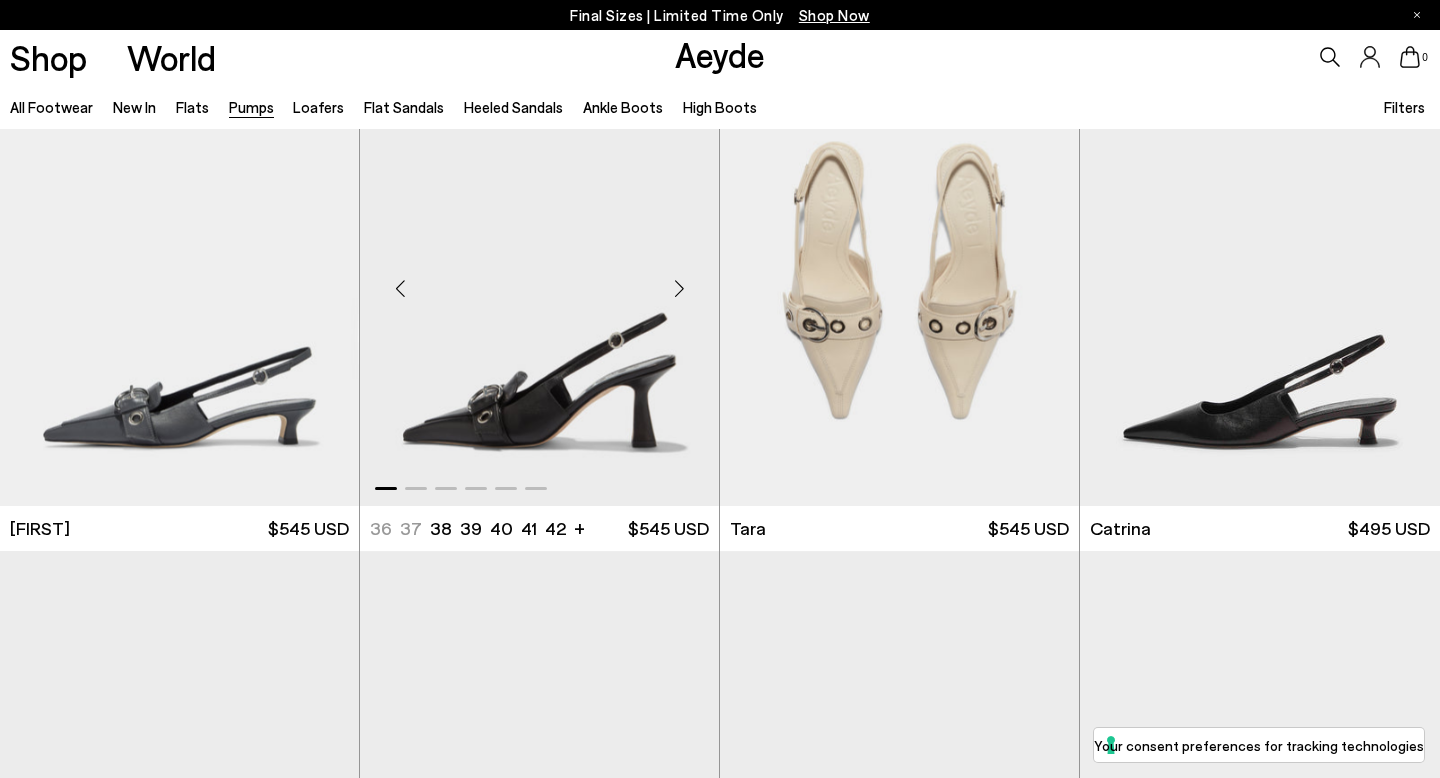 scroll, scrollTop: 4044, scrollLeft: 0, axis: vertical 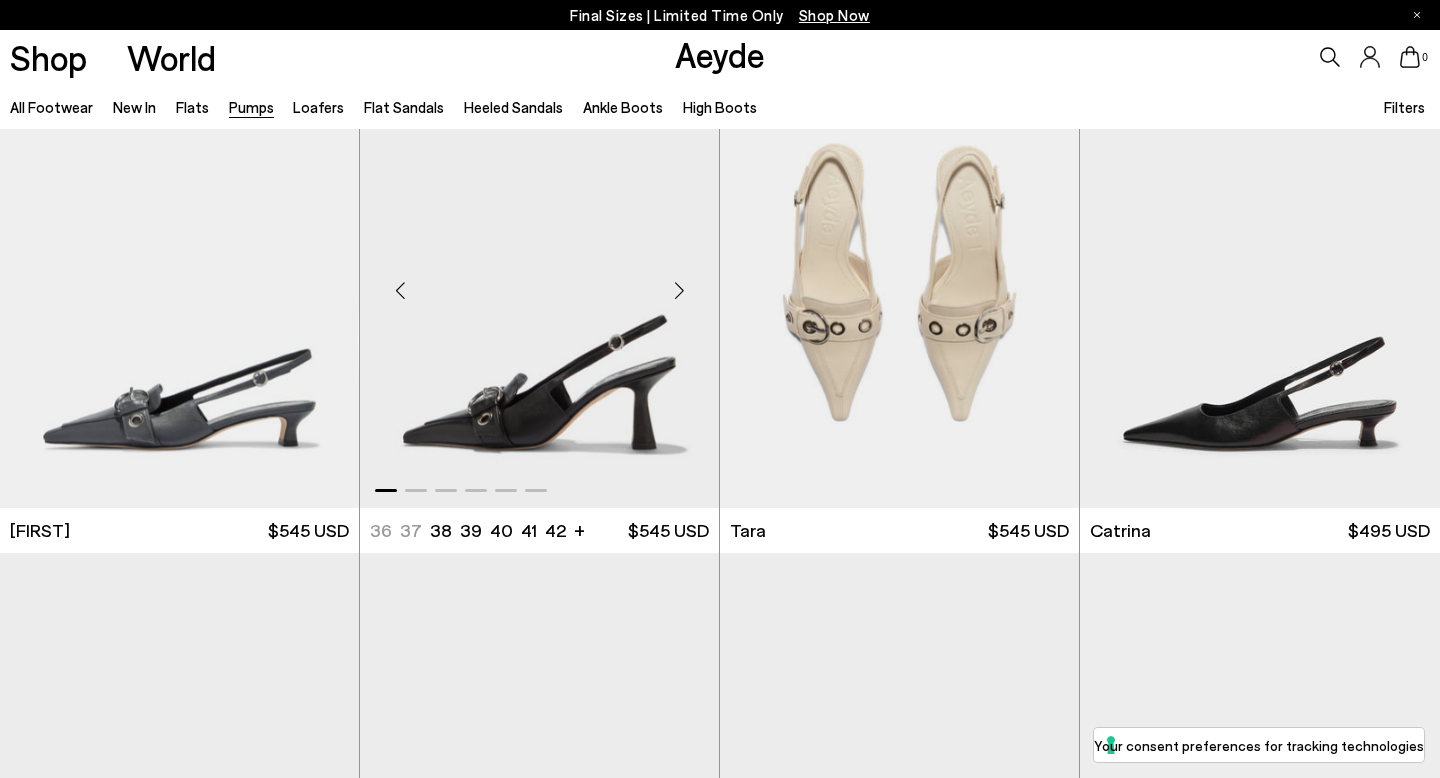 click at bounding box center [679, 290] 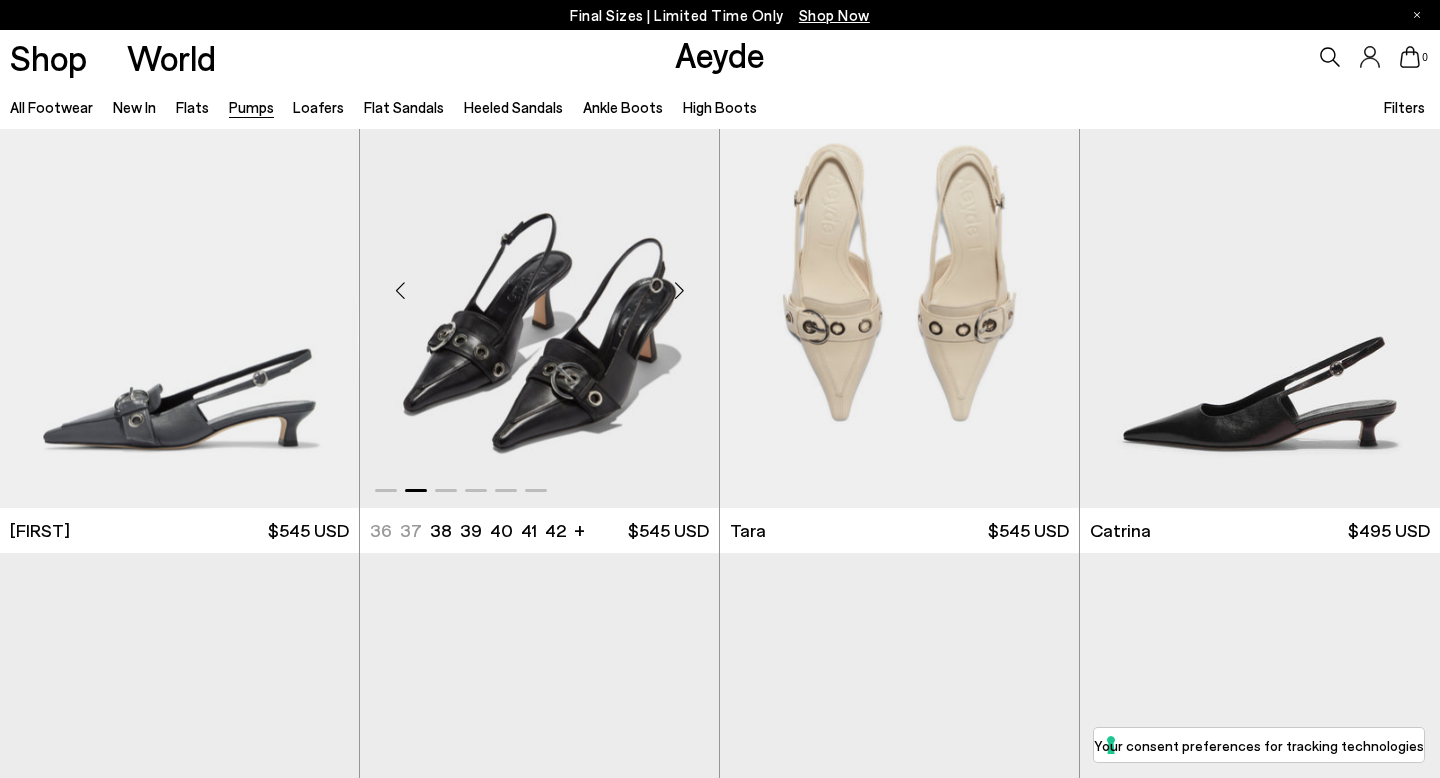 click at bounding box center (679, 290) 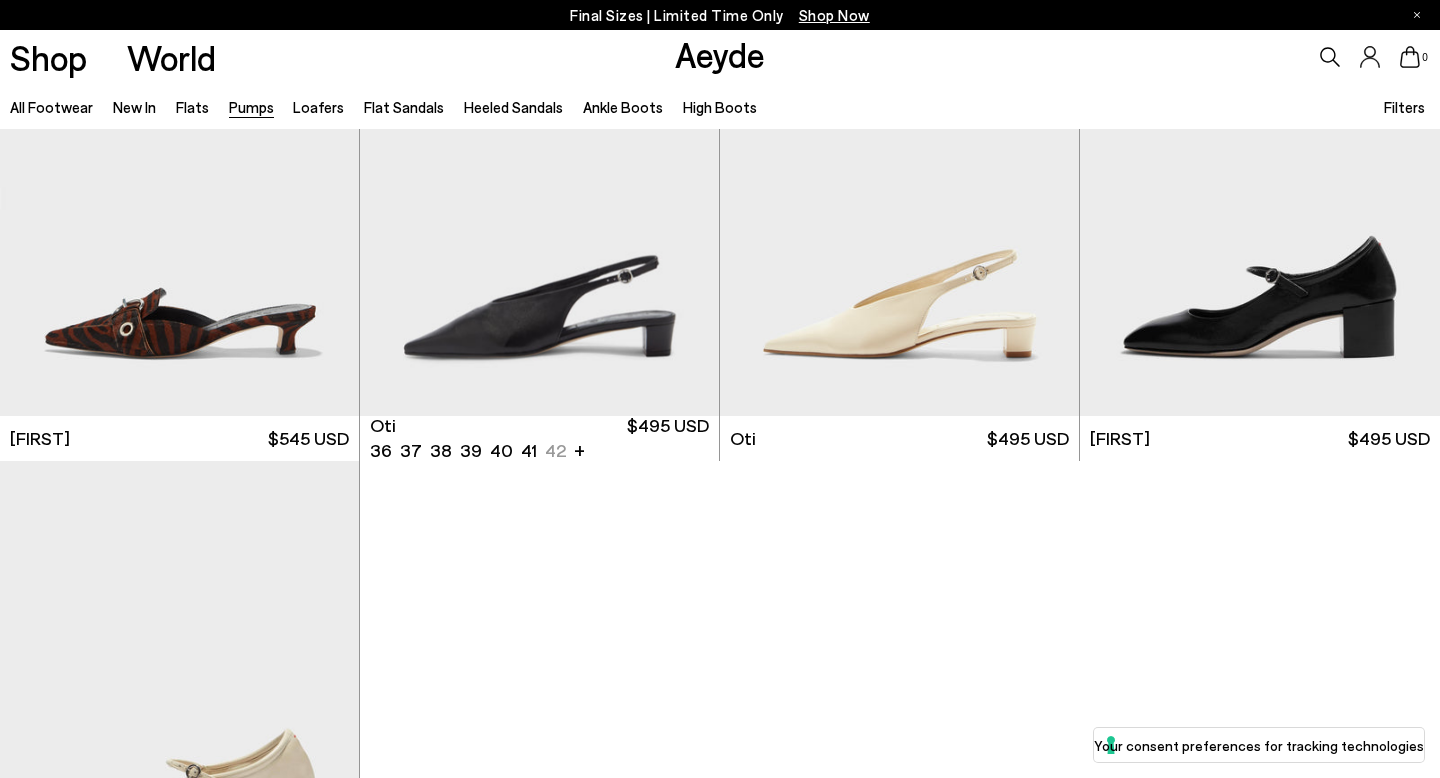 scroll, scrollTop: 8209, scrollLeft: 0, axis: vertical 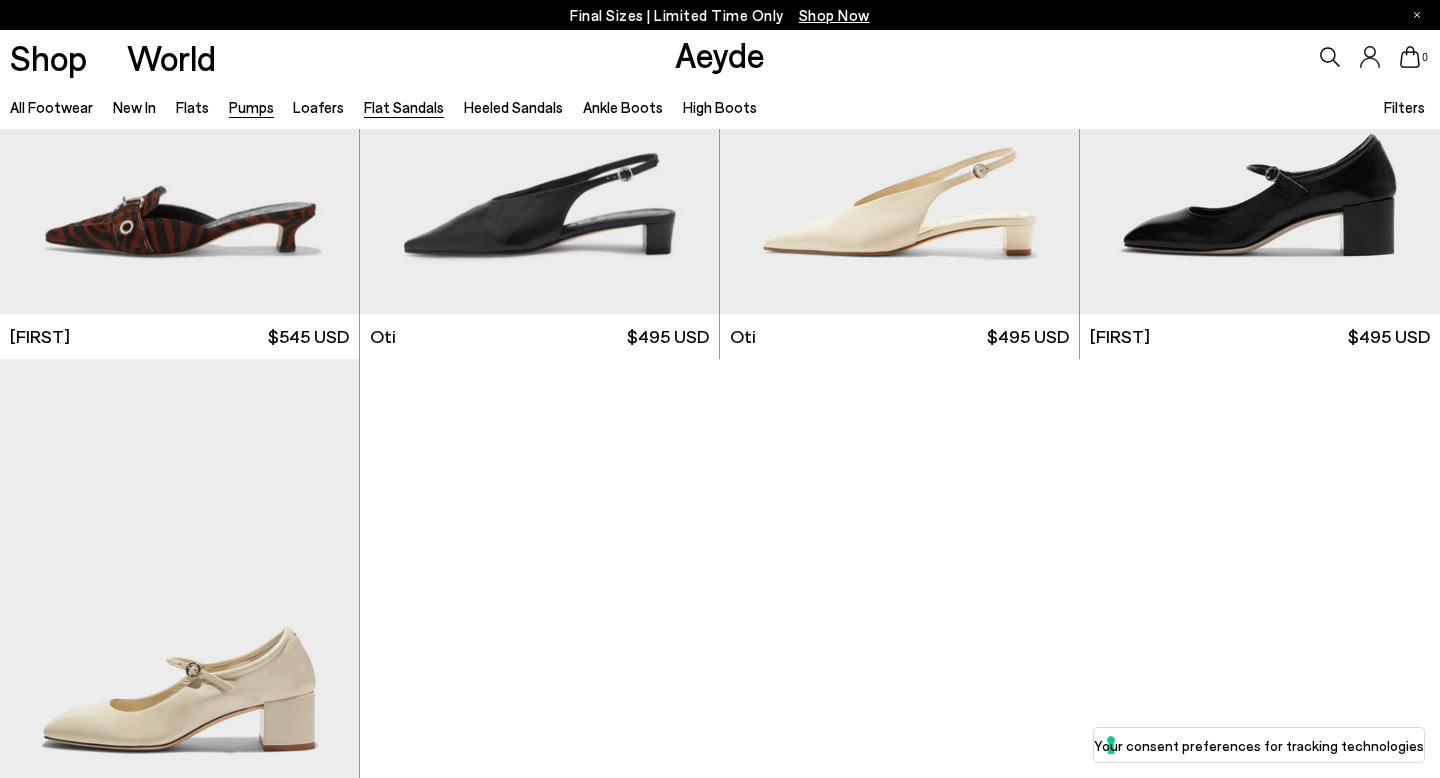 click on "Flat Sandals" at bounding box center [404, 107] 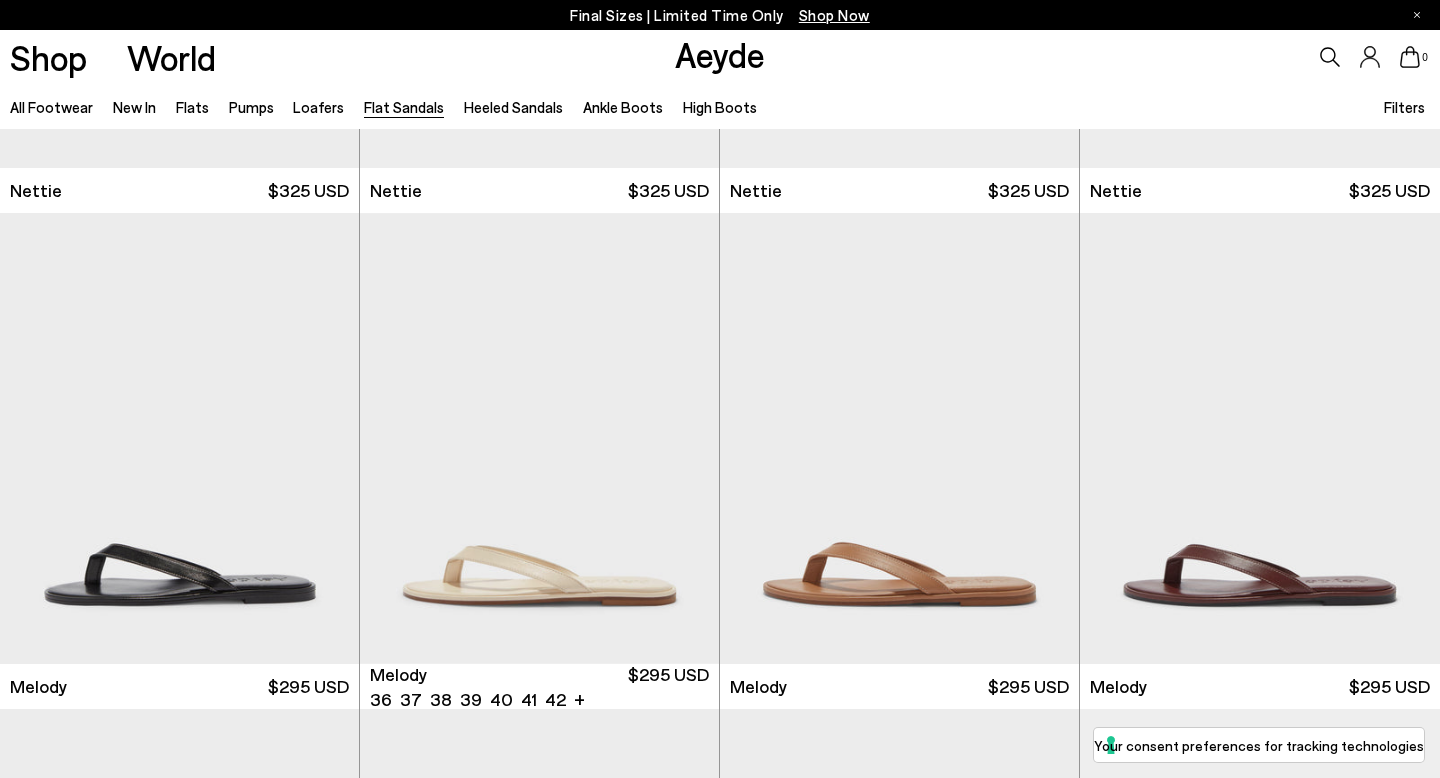 scroll, scrollTop: 481, scrollLeft: 0, axis: vertical 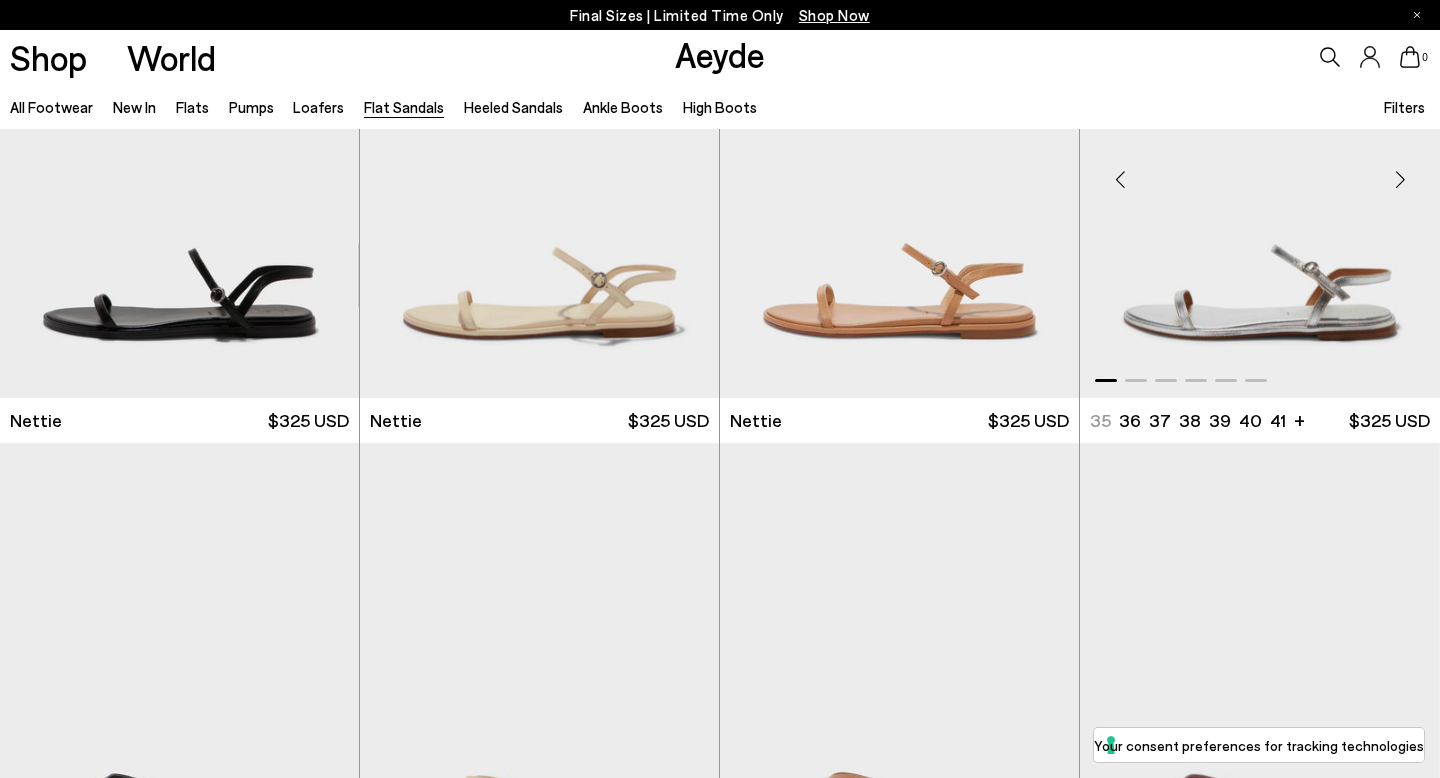 click at bounding box center (1120, 180) 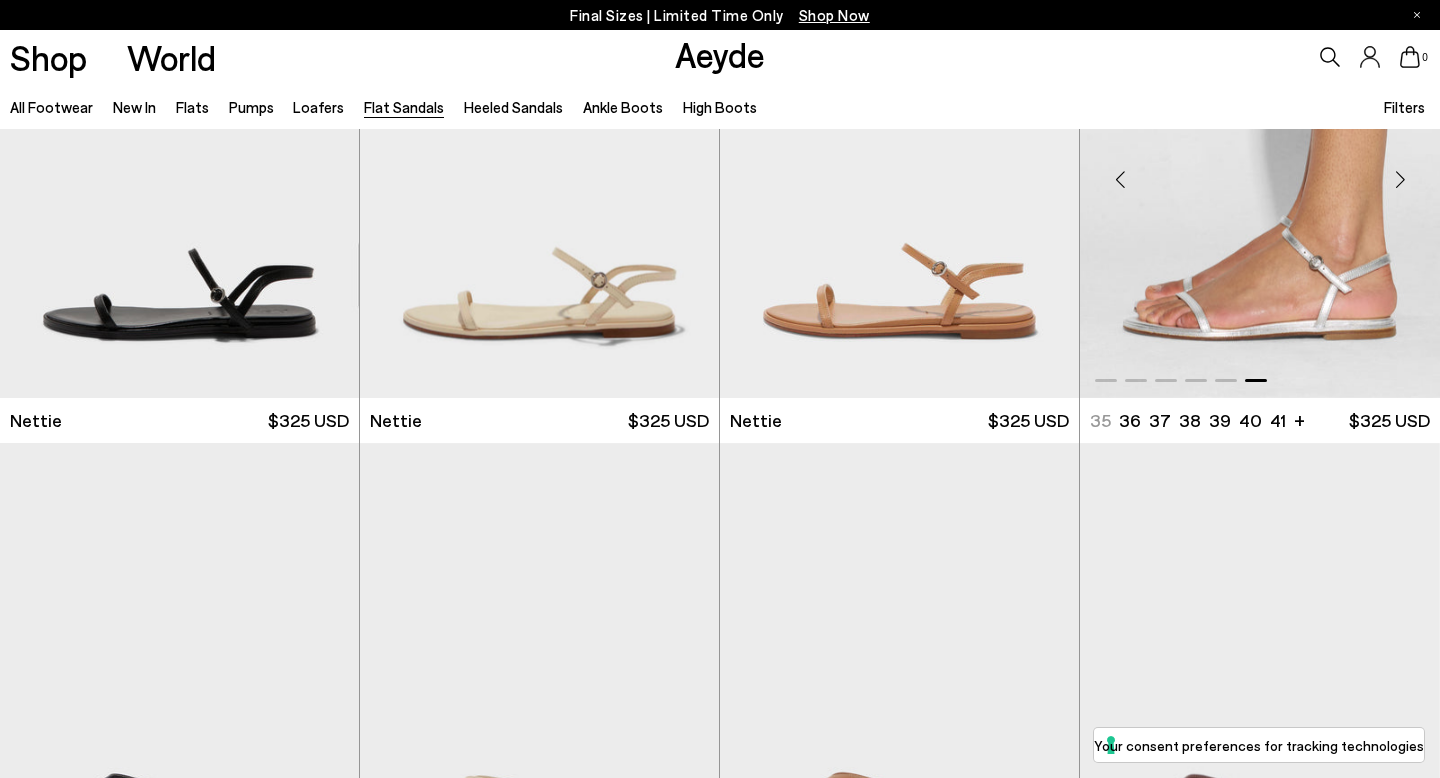 click at bounding box center (1120, 180) 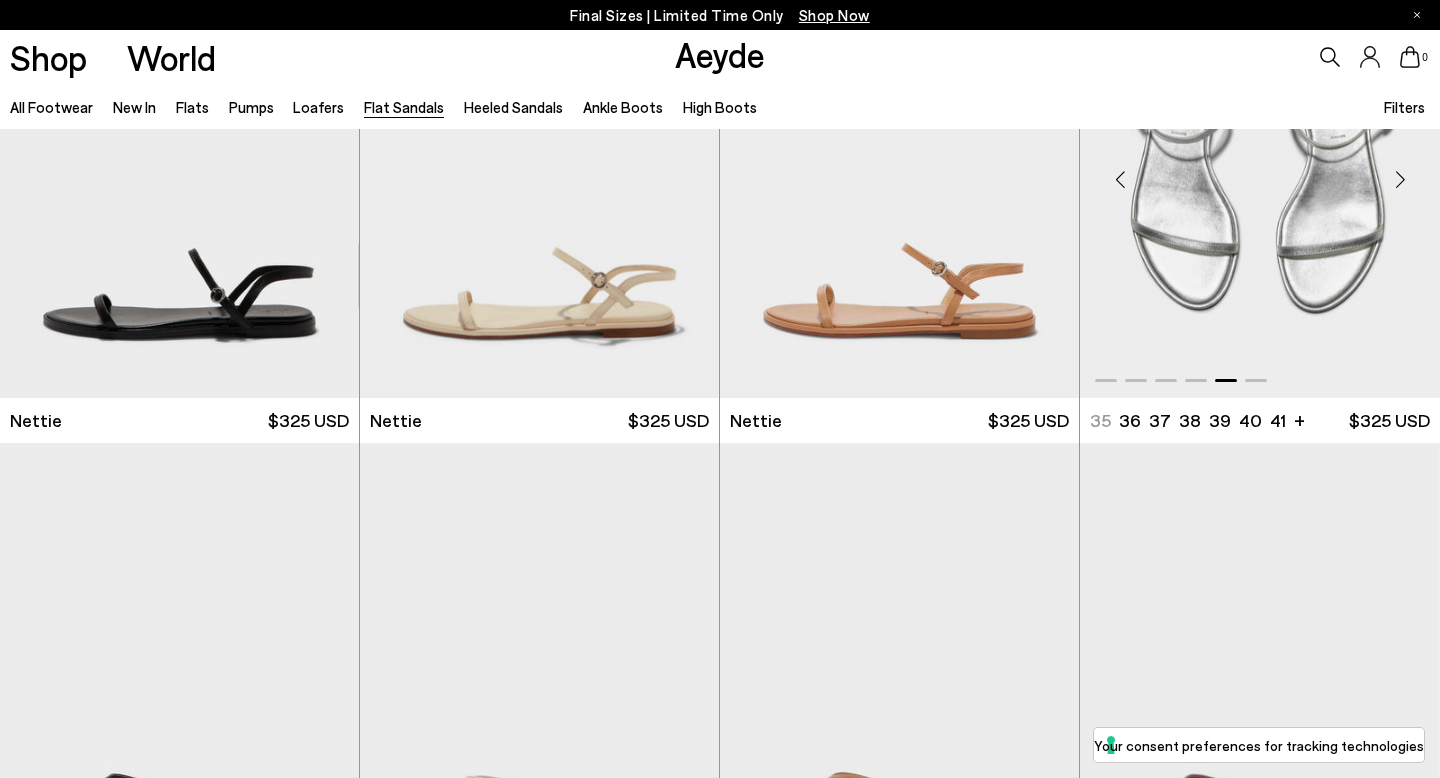 click at bounding box center [1120, 180] 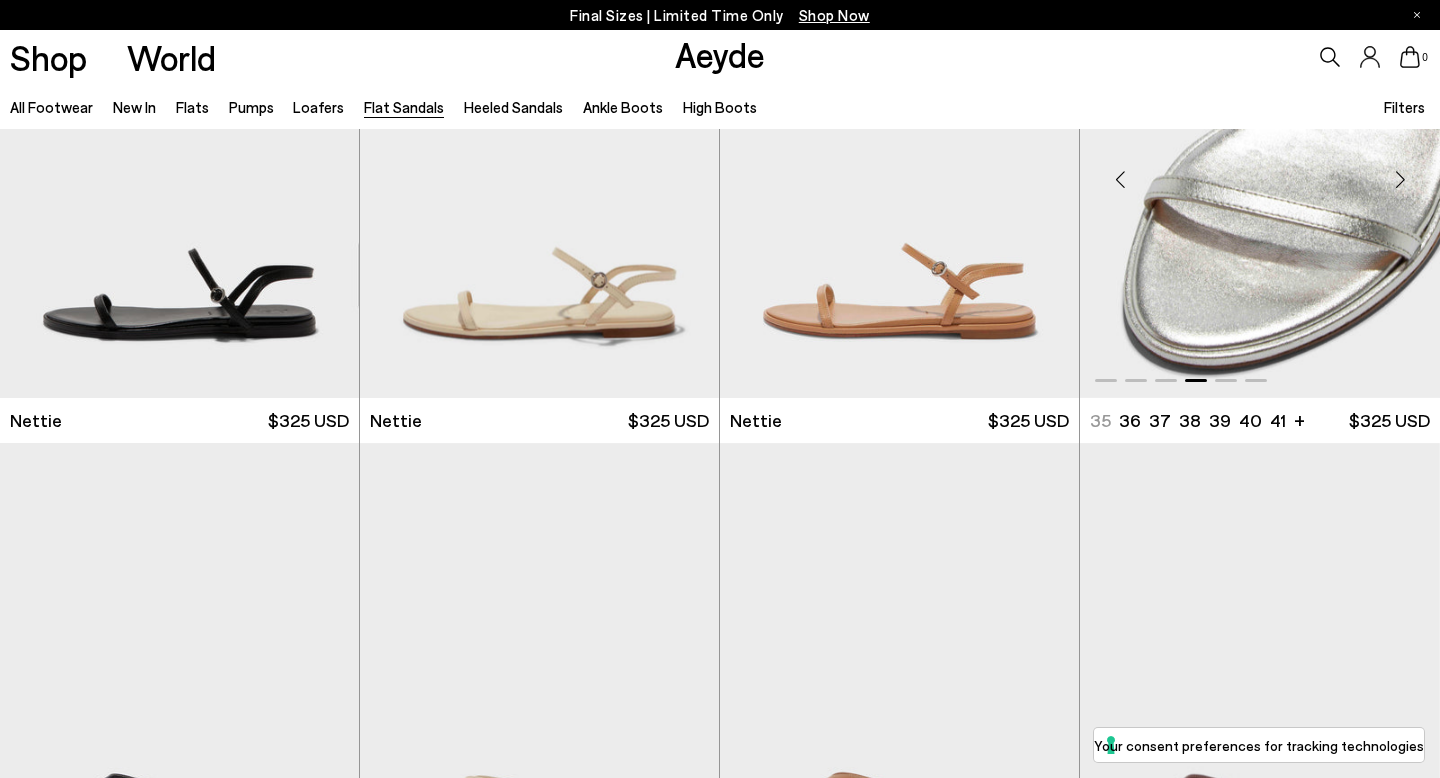 click at bounding box center [1120, 180] 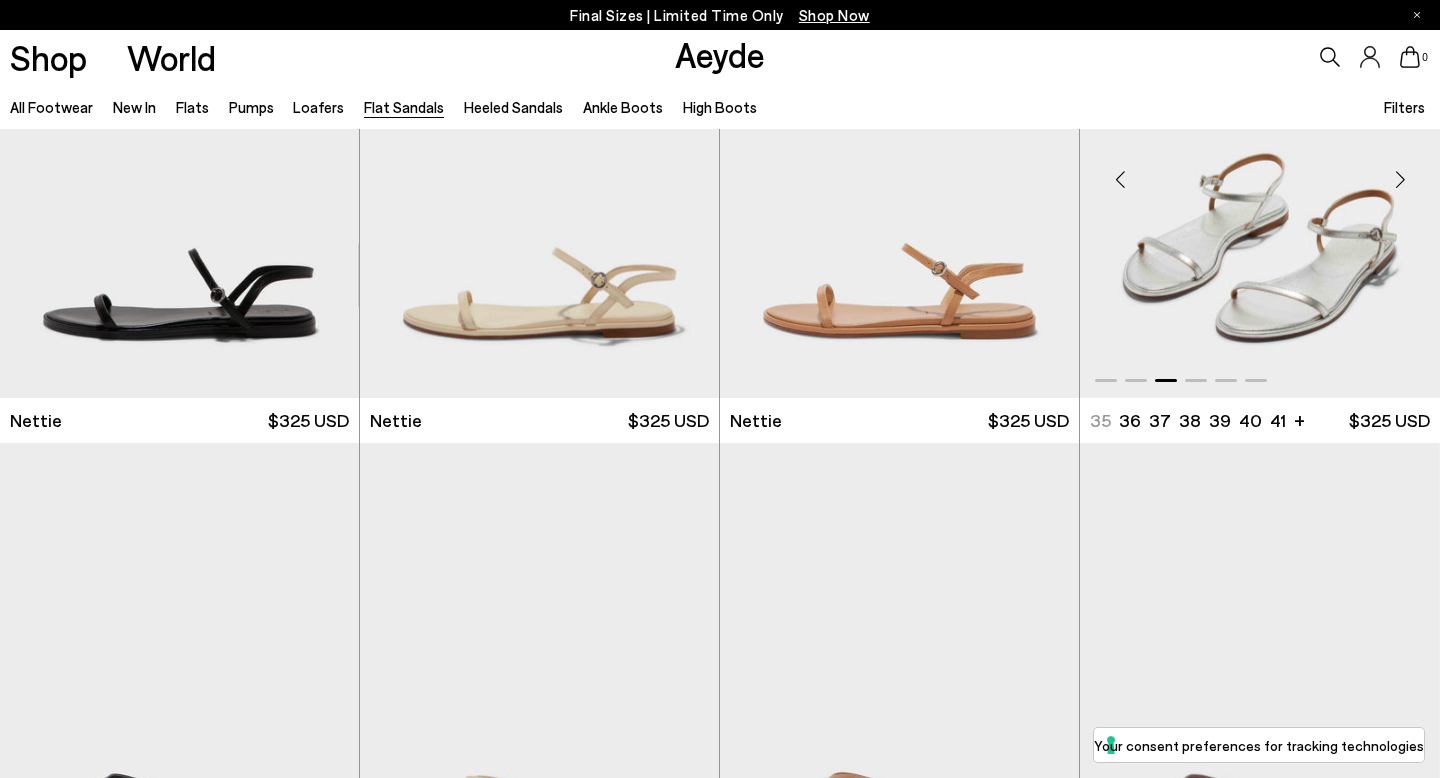 click at bounding box center (1120, 180) 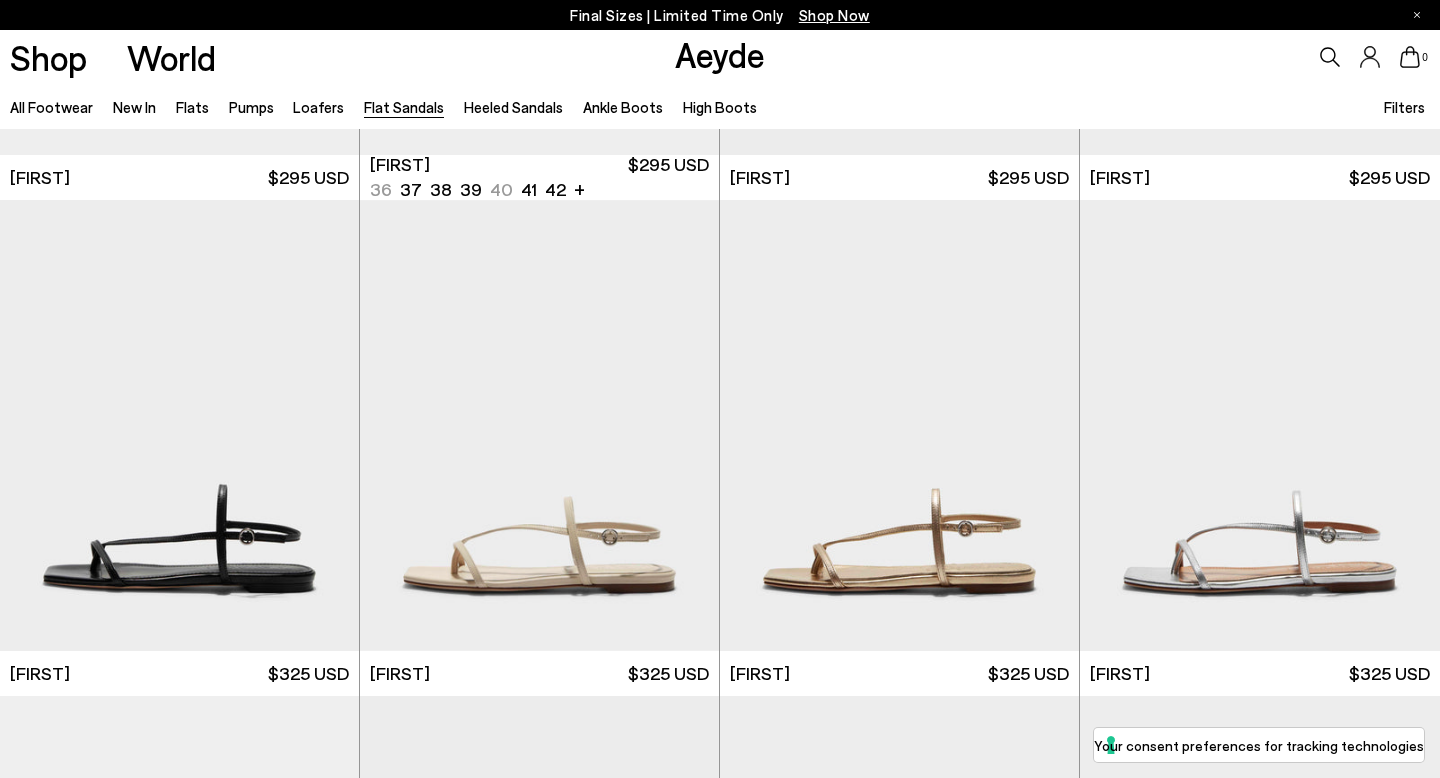 scroll, scrollTop: 2065, scrollLeft: 0, axis: vertical 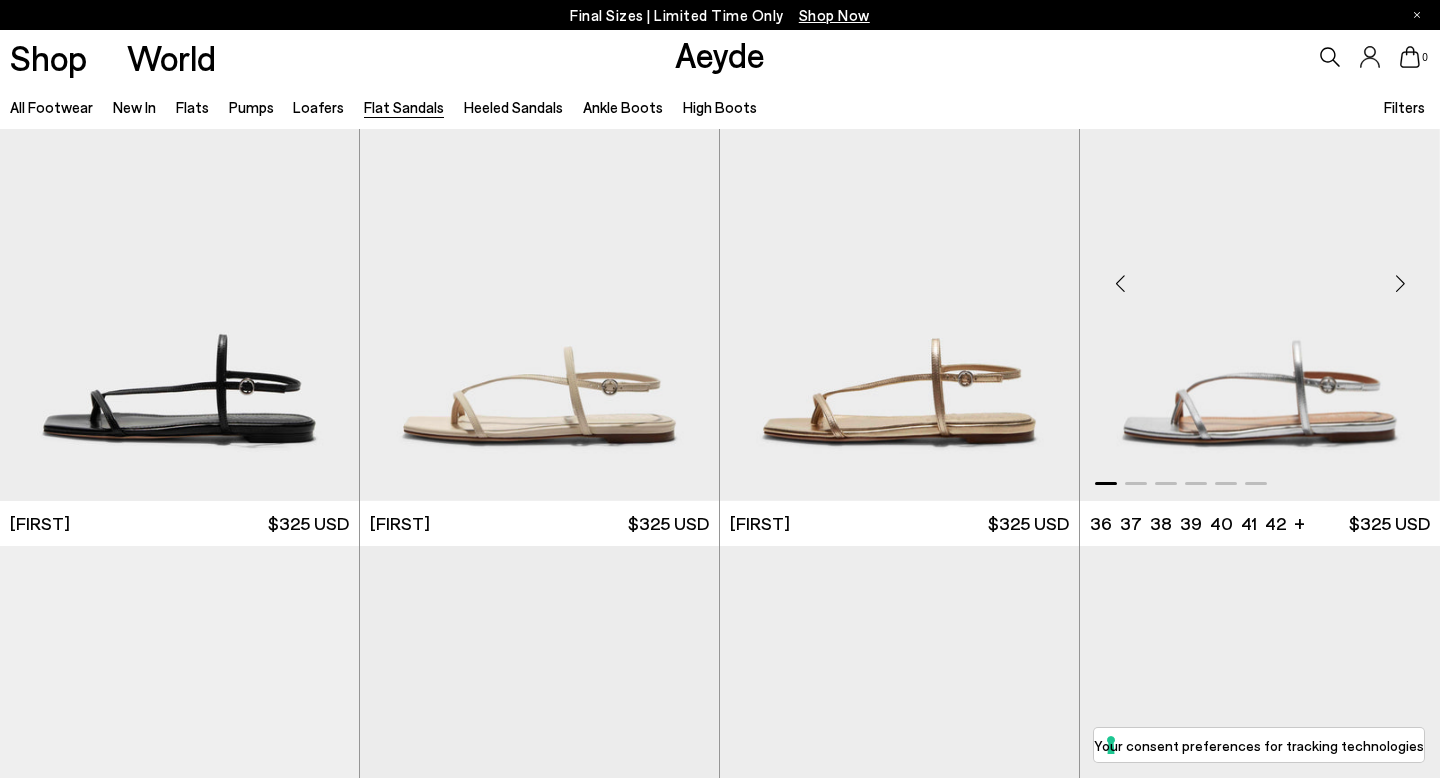 click at bounding box center [1120, 284] 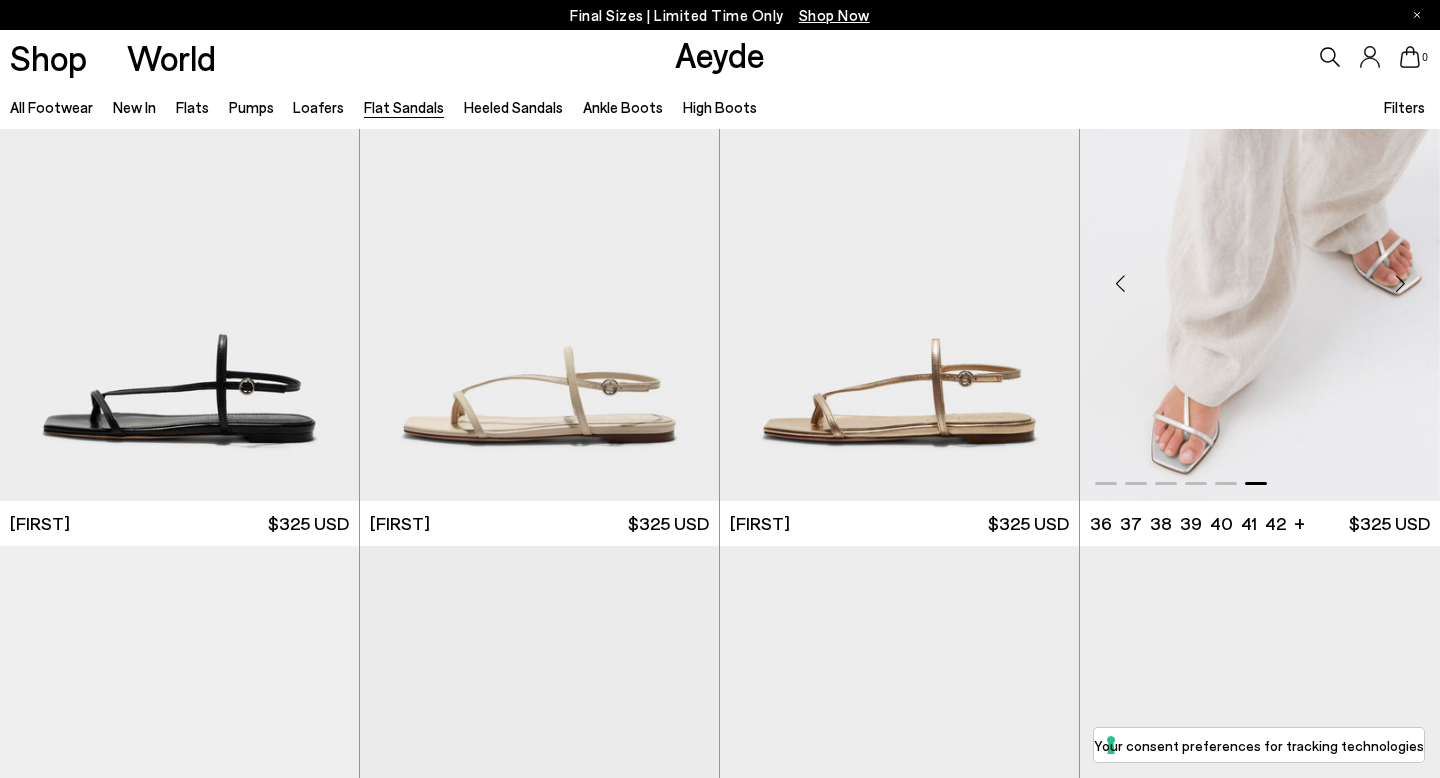 click at bounding box center (1120, 284) 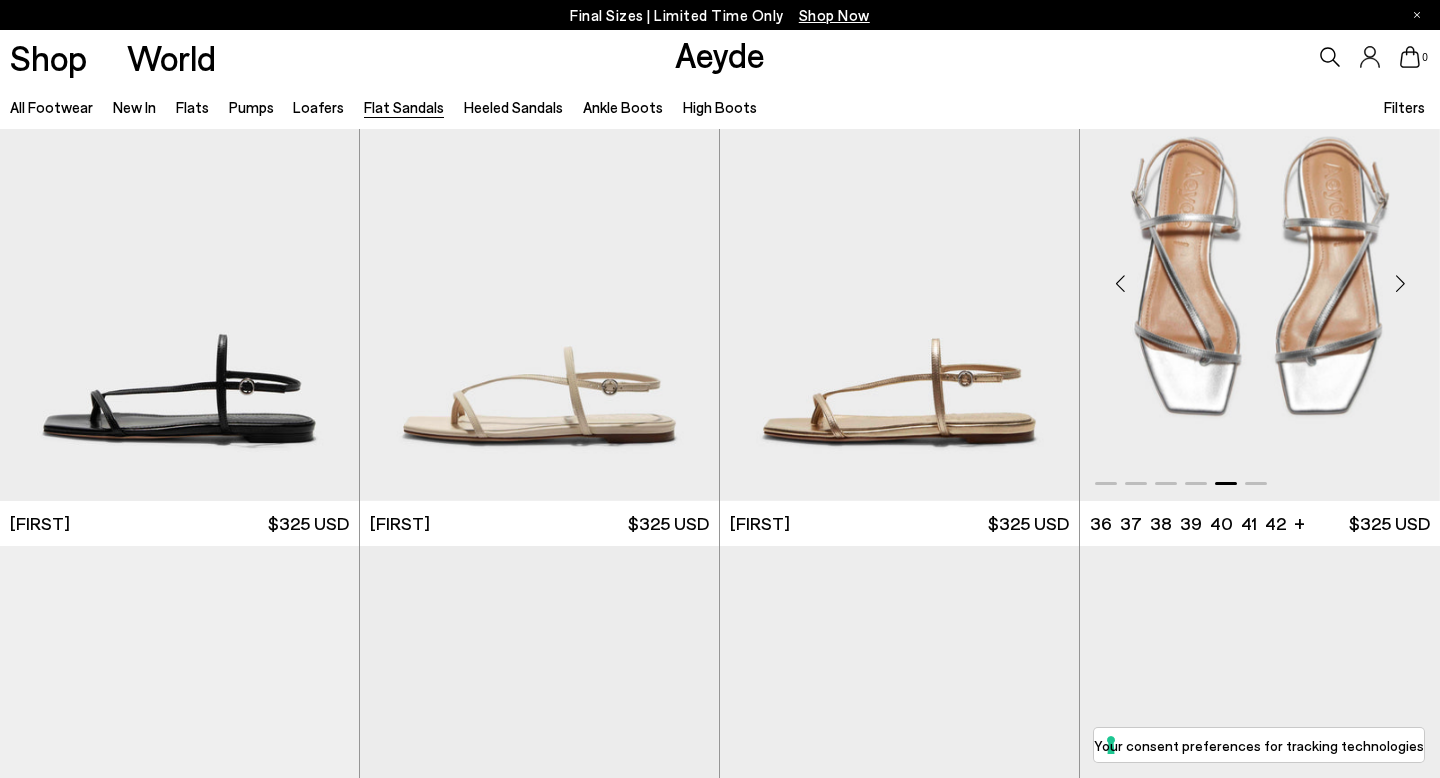 click at bounding box center (1120, 284) 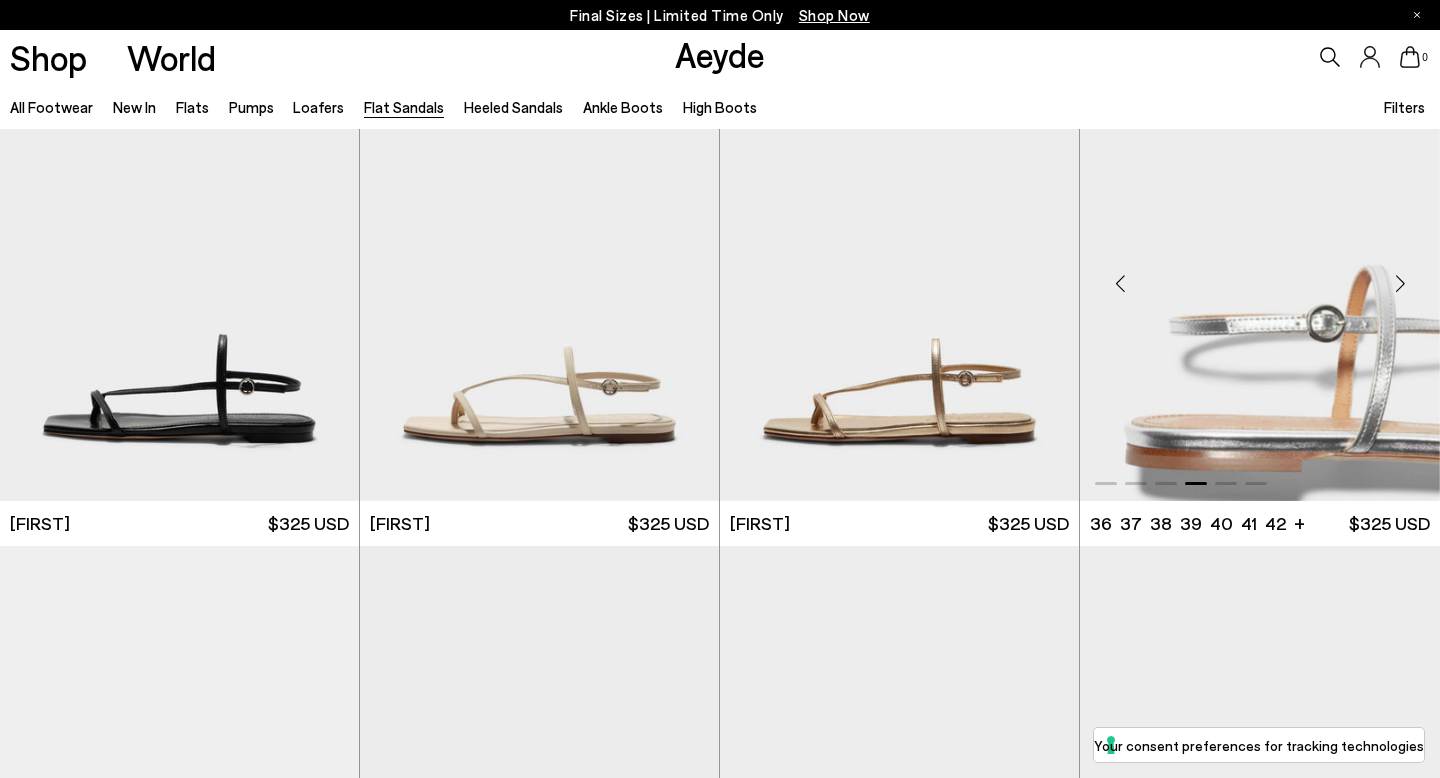 click at bounding box center [1120, 284] 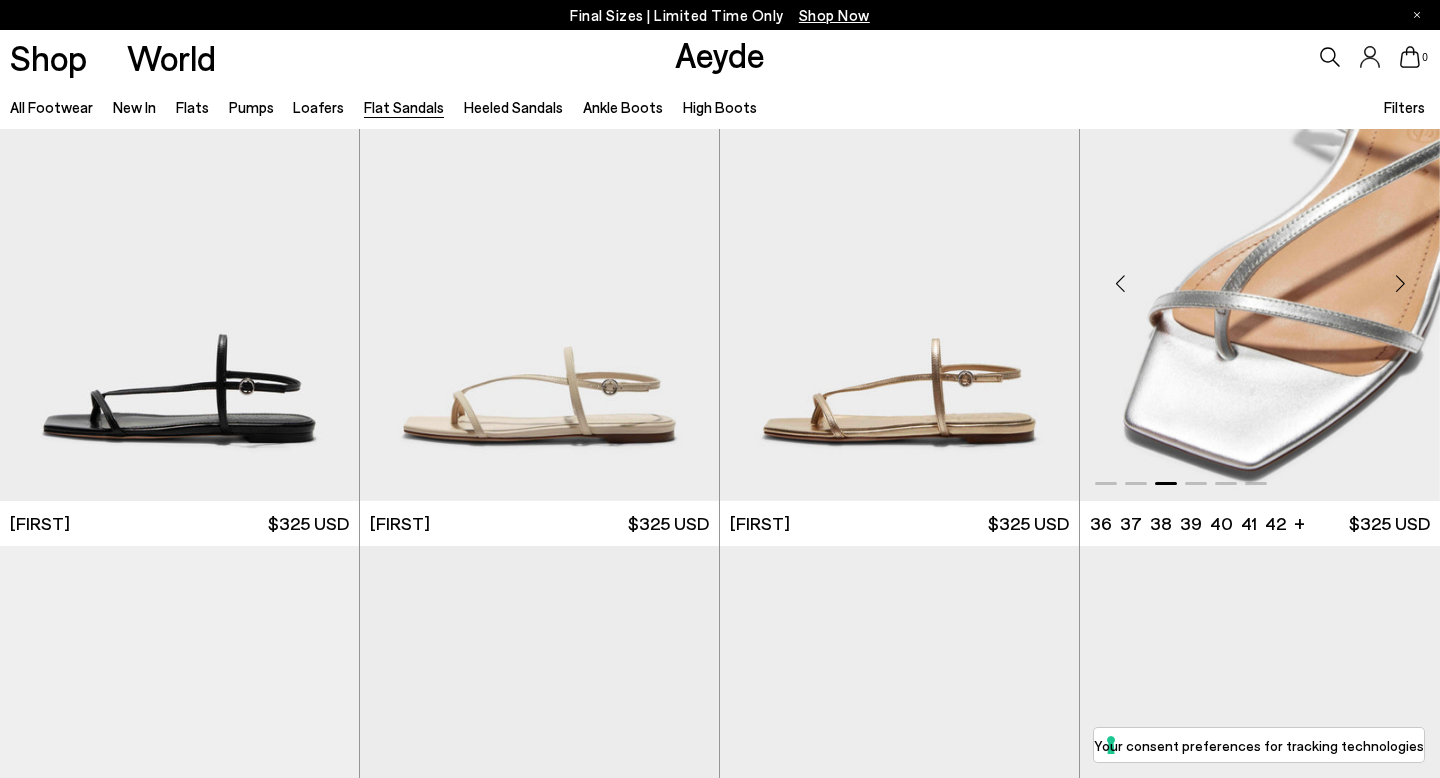 click at bounding box center [1120, 284] 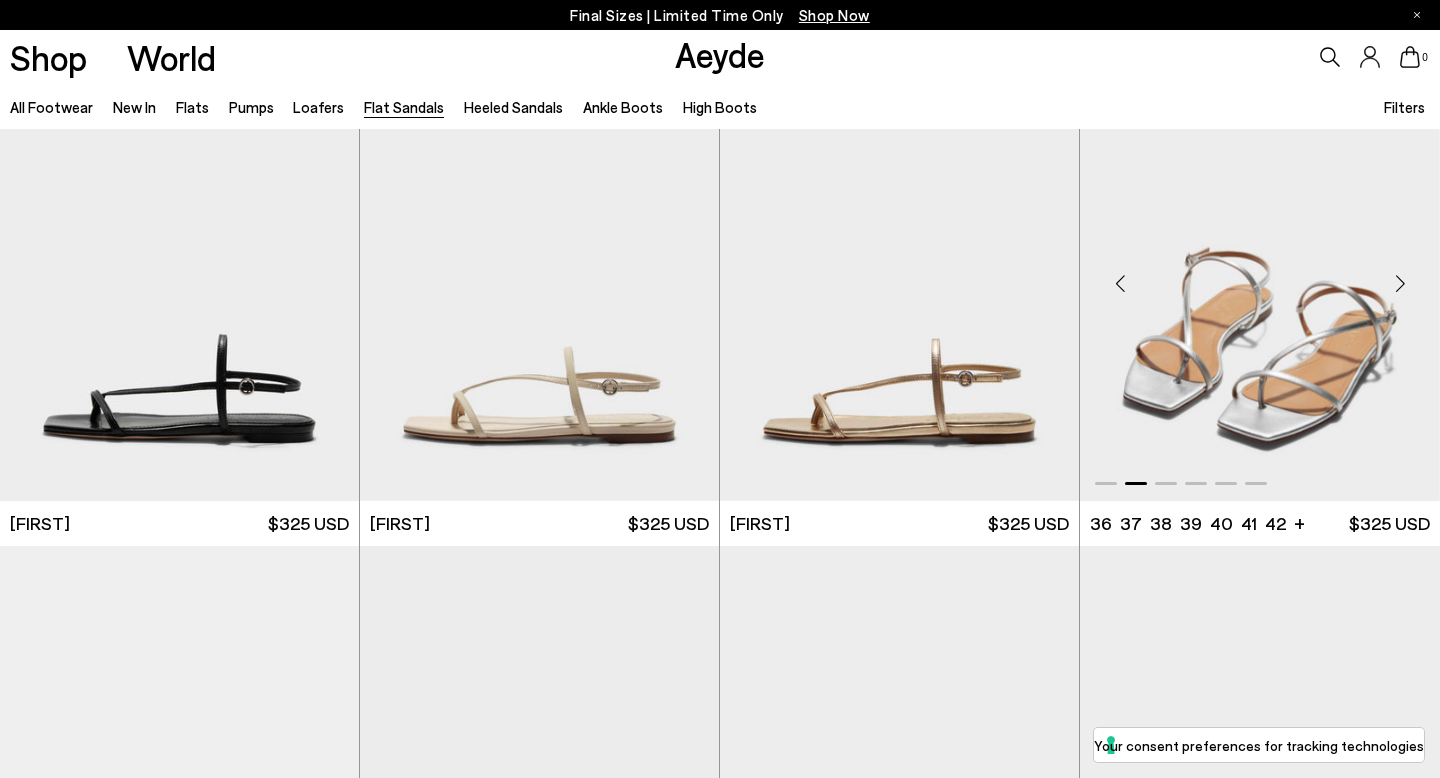 click at bounding box center (1120, 284) 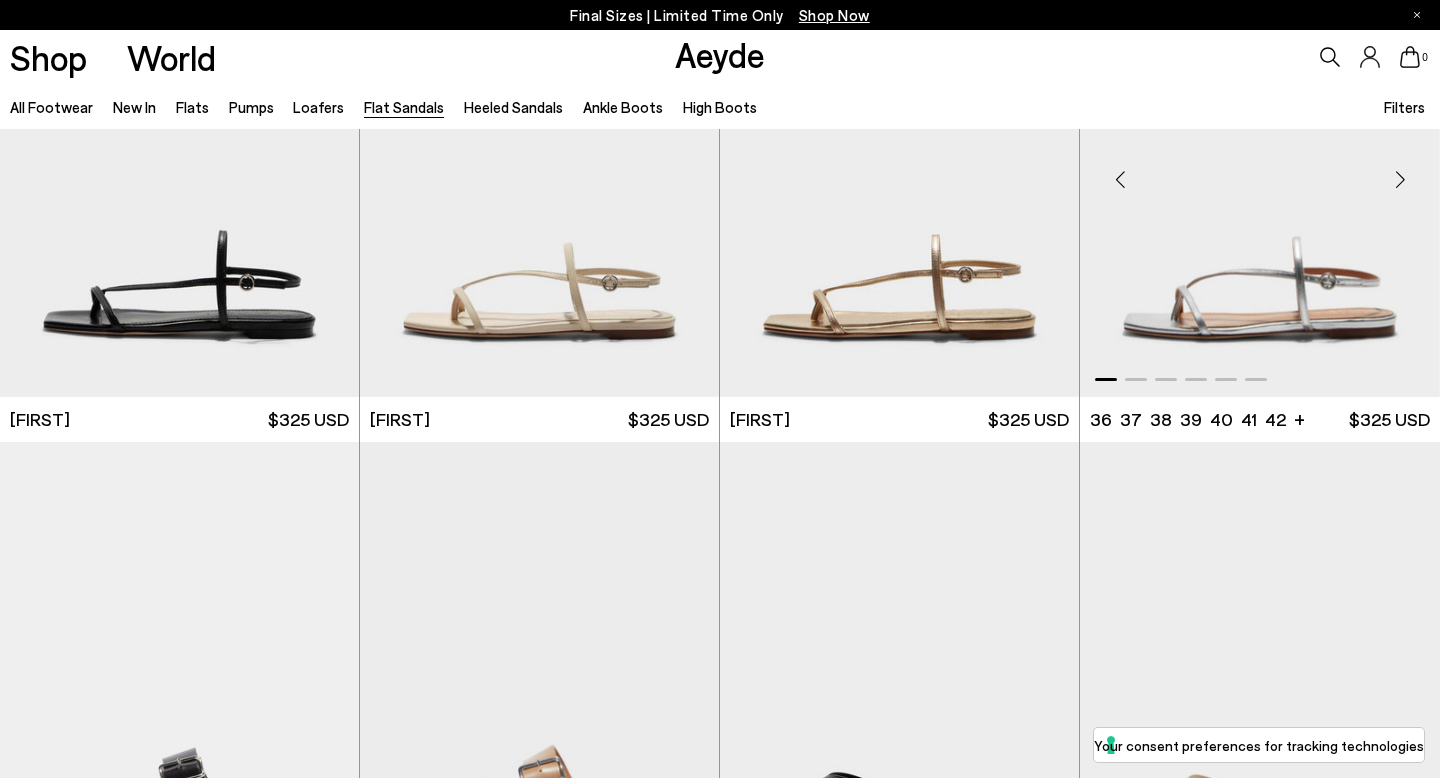 scroll, scrollTop: 2944, scrollLeft: 0, axis: vertical 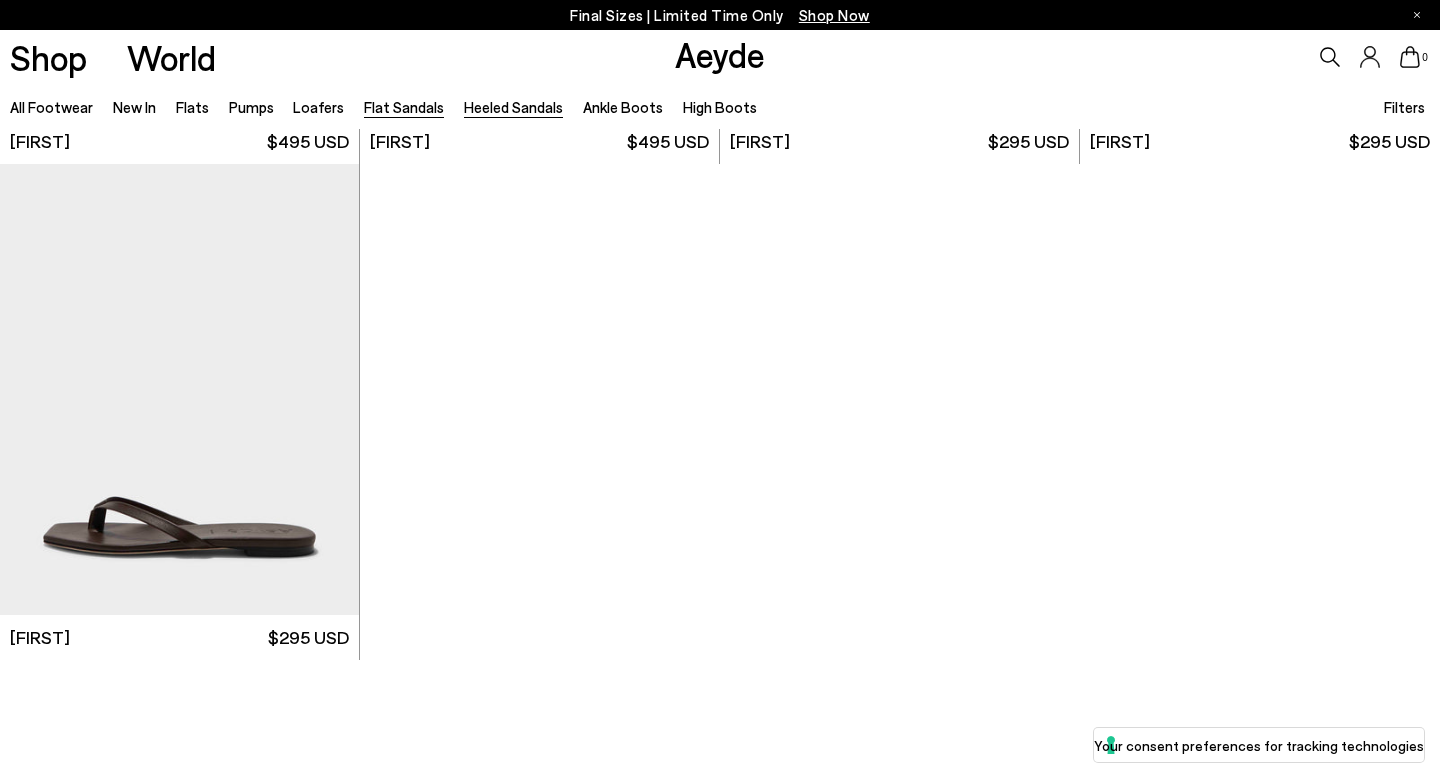 click on "Heeled Sandals" at bounding box center [513, 107] 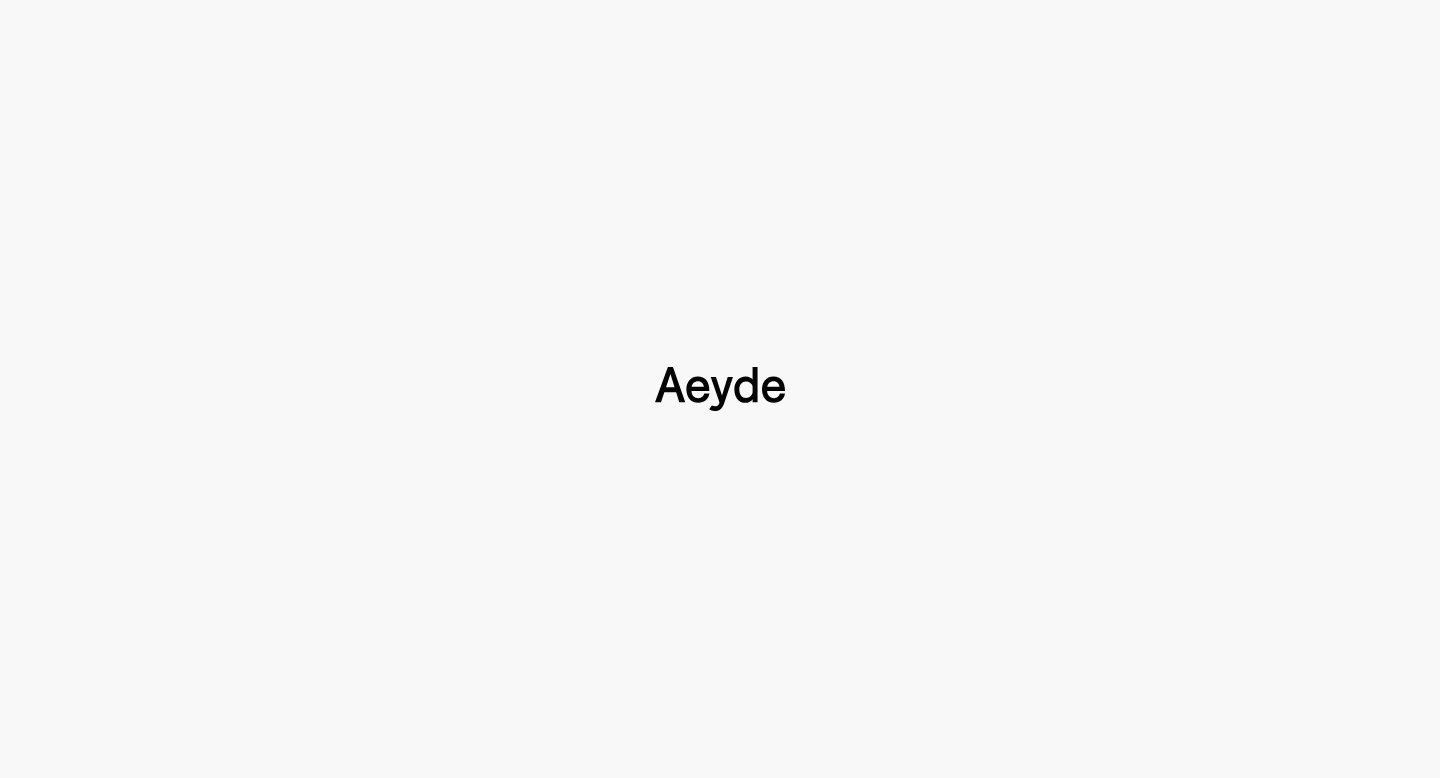 type 